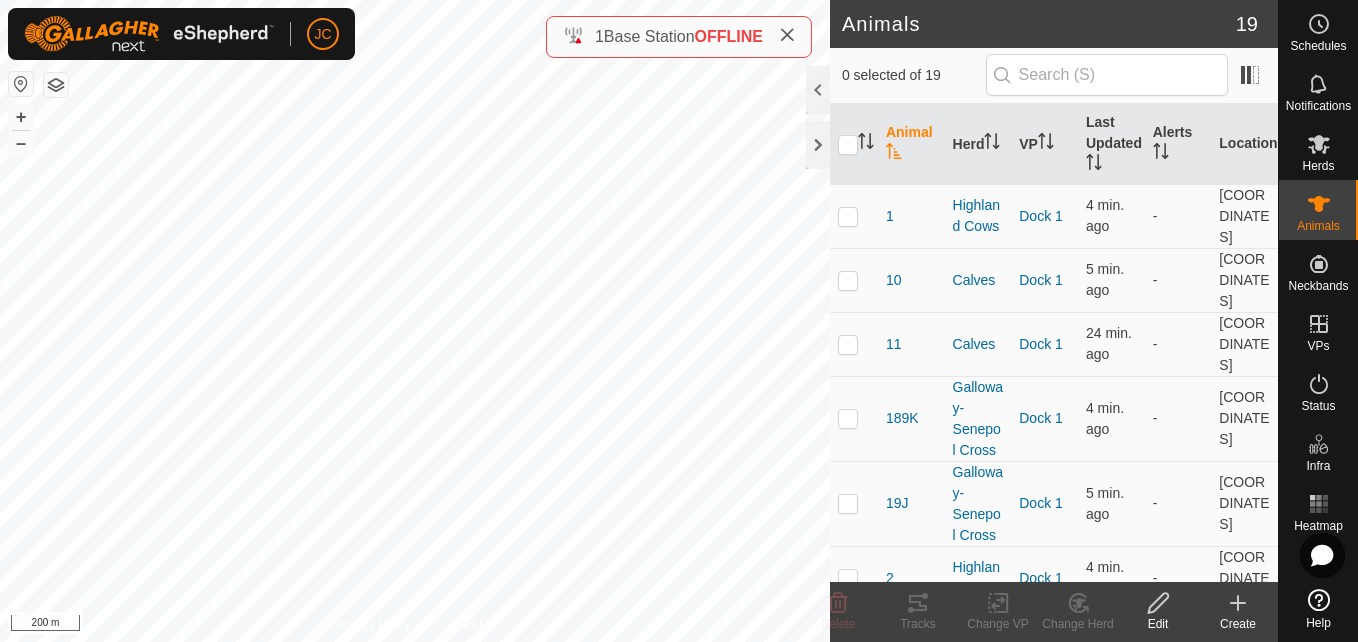 scroll, scrollTop: 0, scrollLeft: 0, axis: both 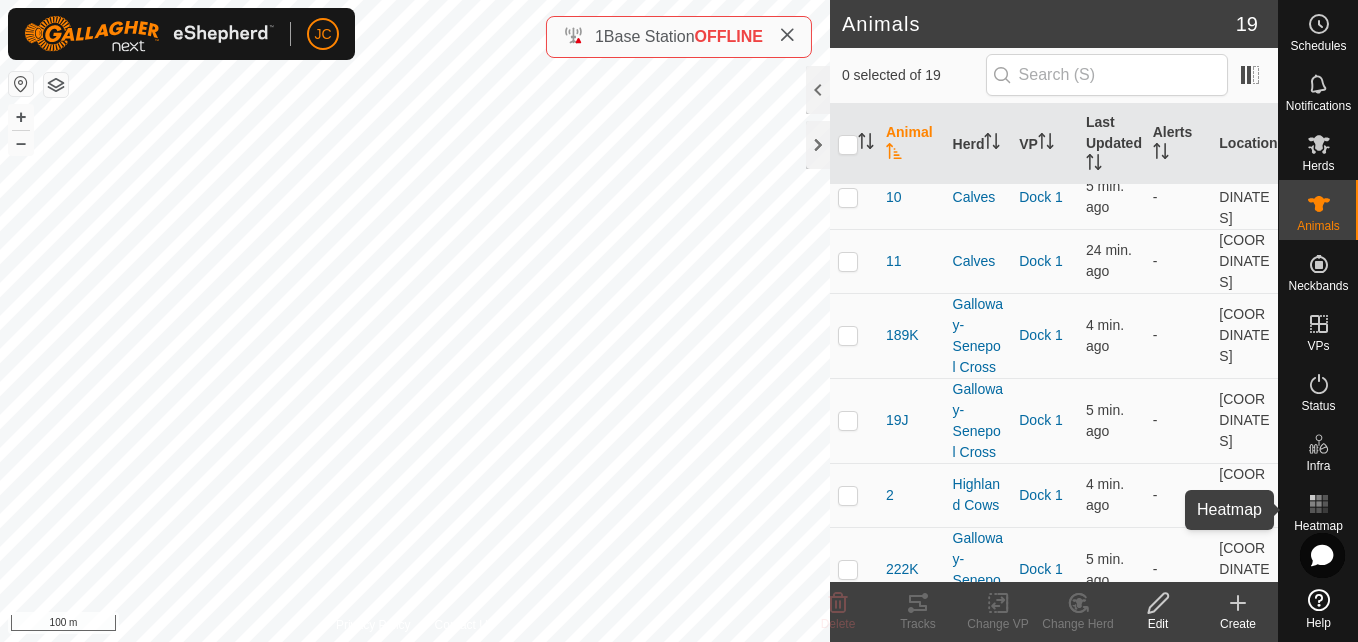 click 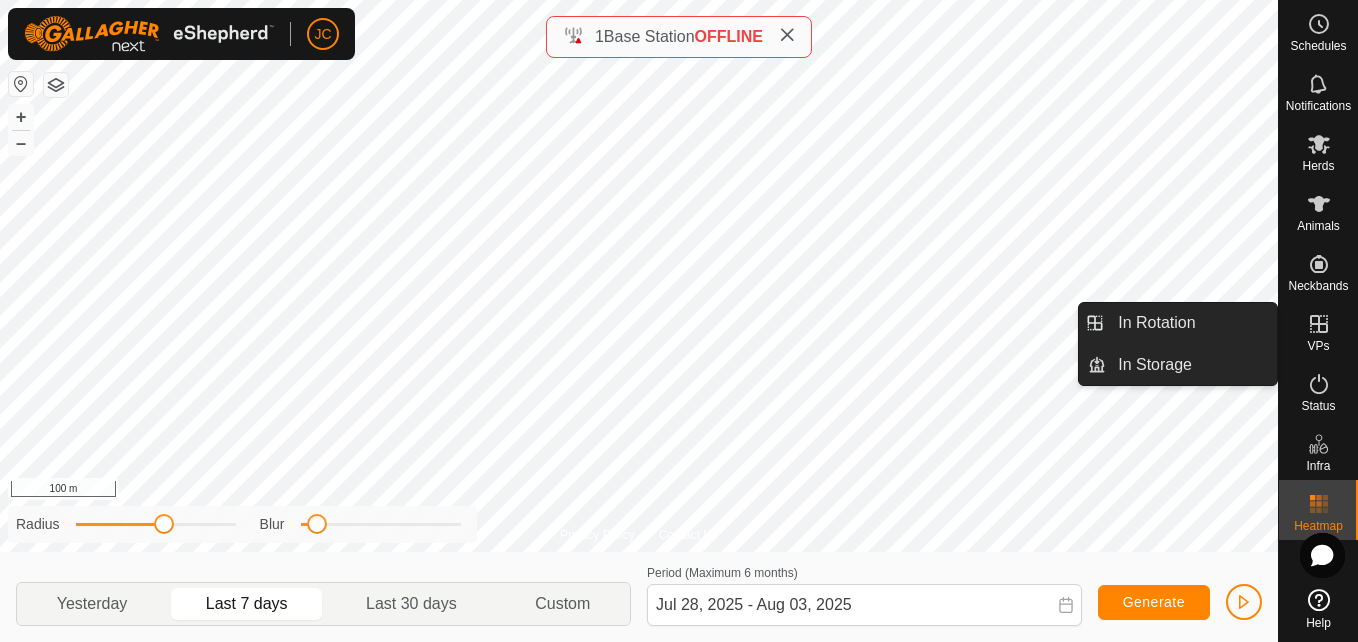 click 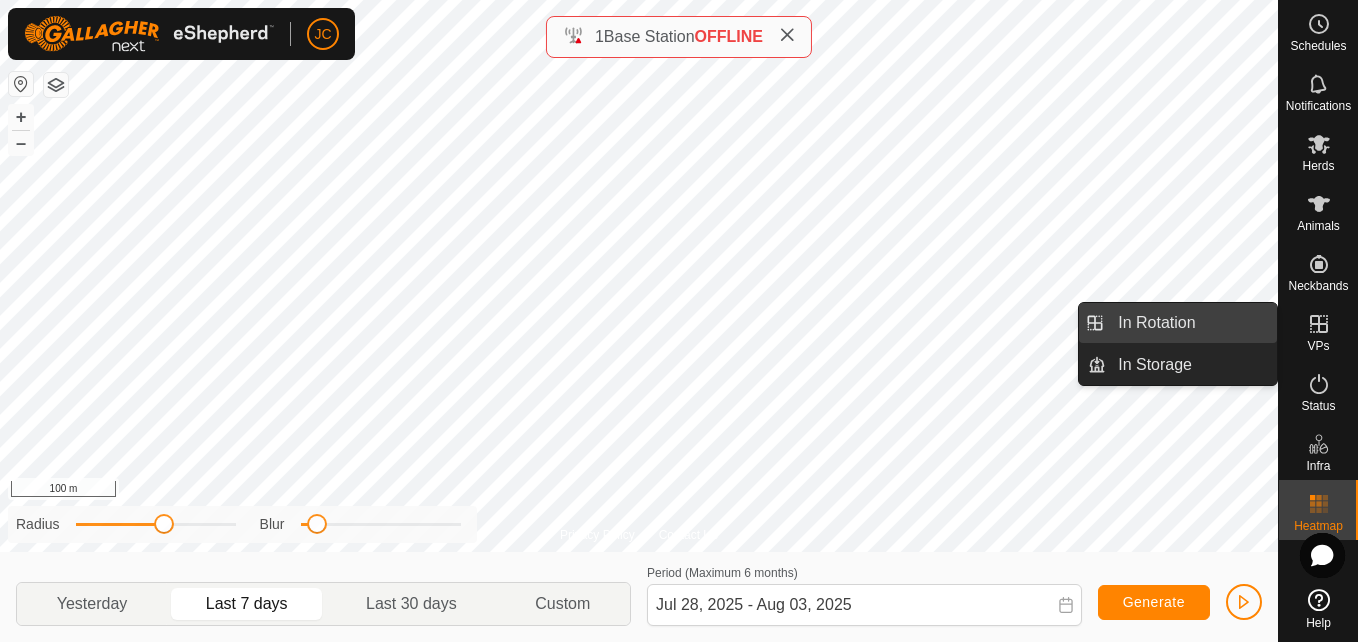click on "In Rotation" at bounding box center (1191, 323) 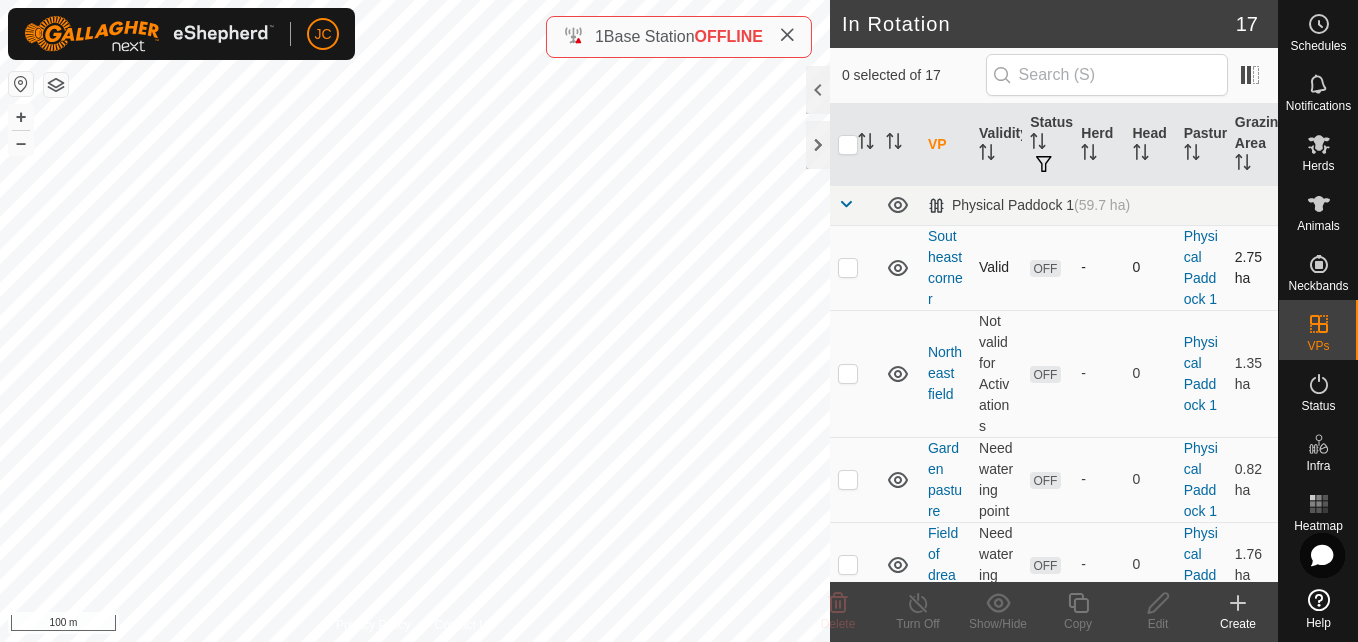 checkbox on "true" 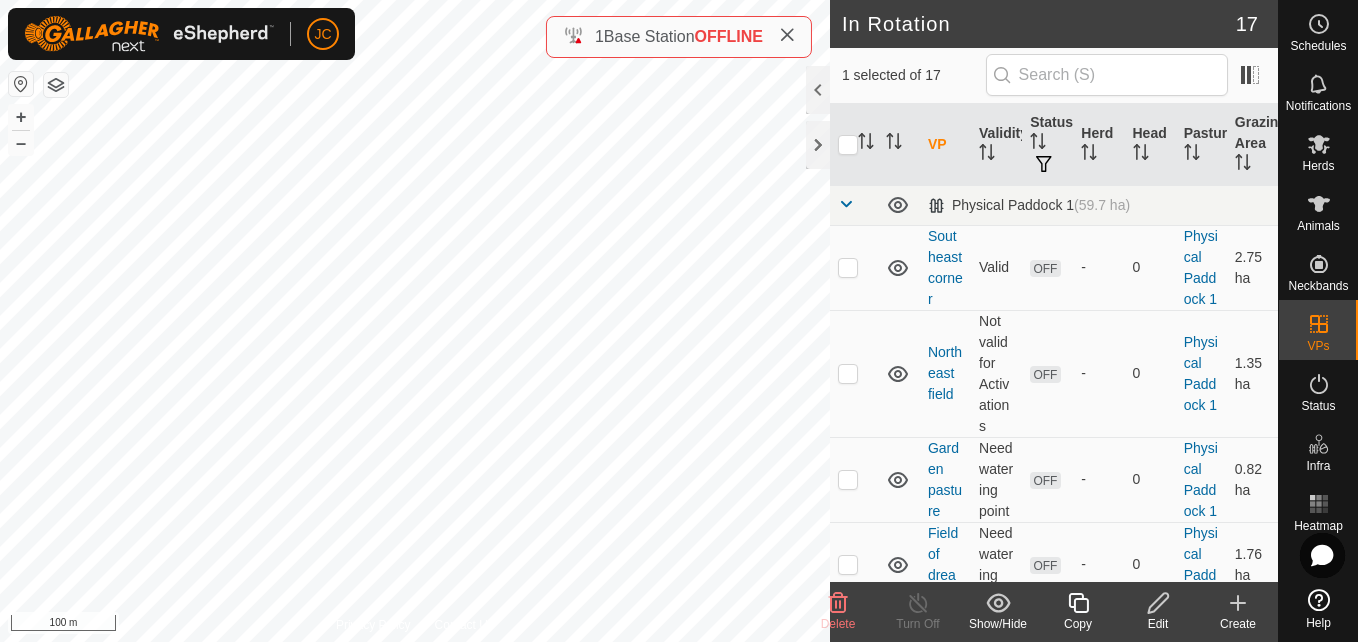 click 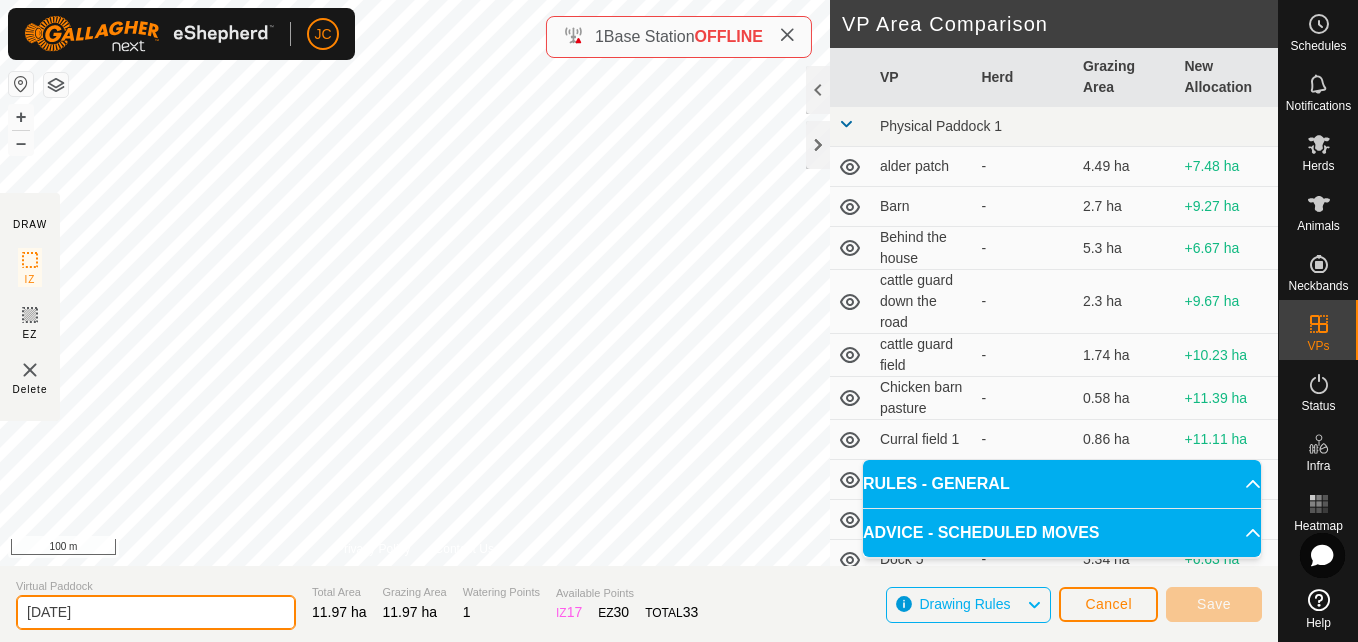 click on "2025-08-04 094454" 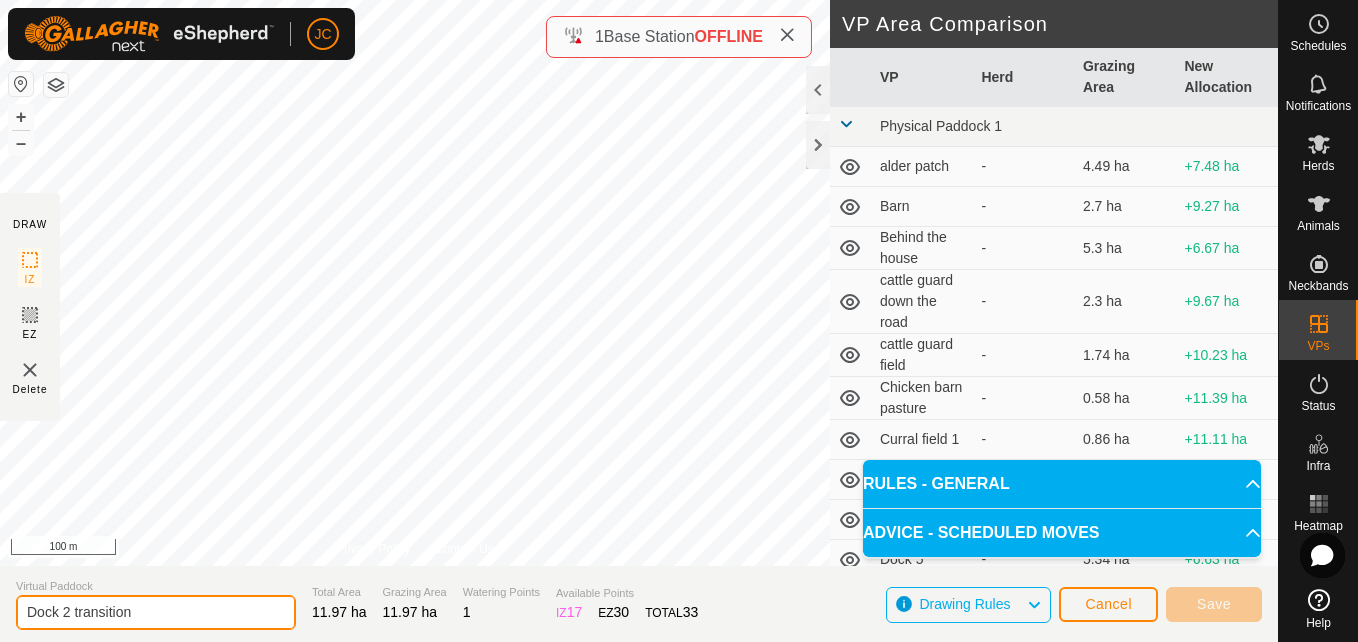 type on "Dock 2 transition" 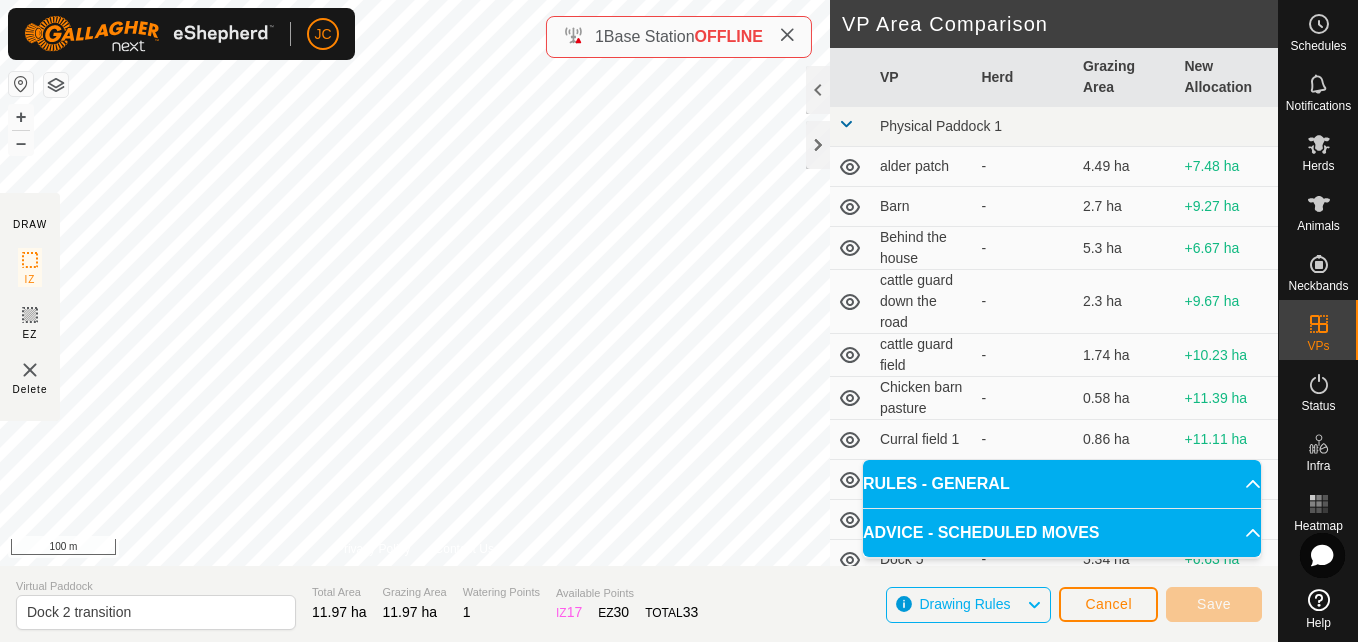 click on "TOTAL   33" 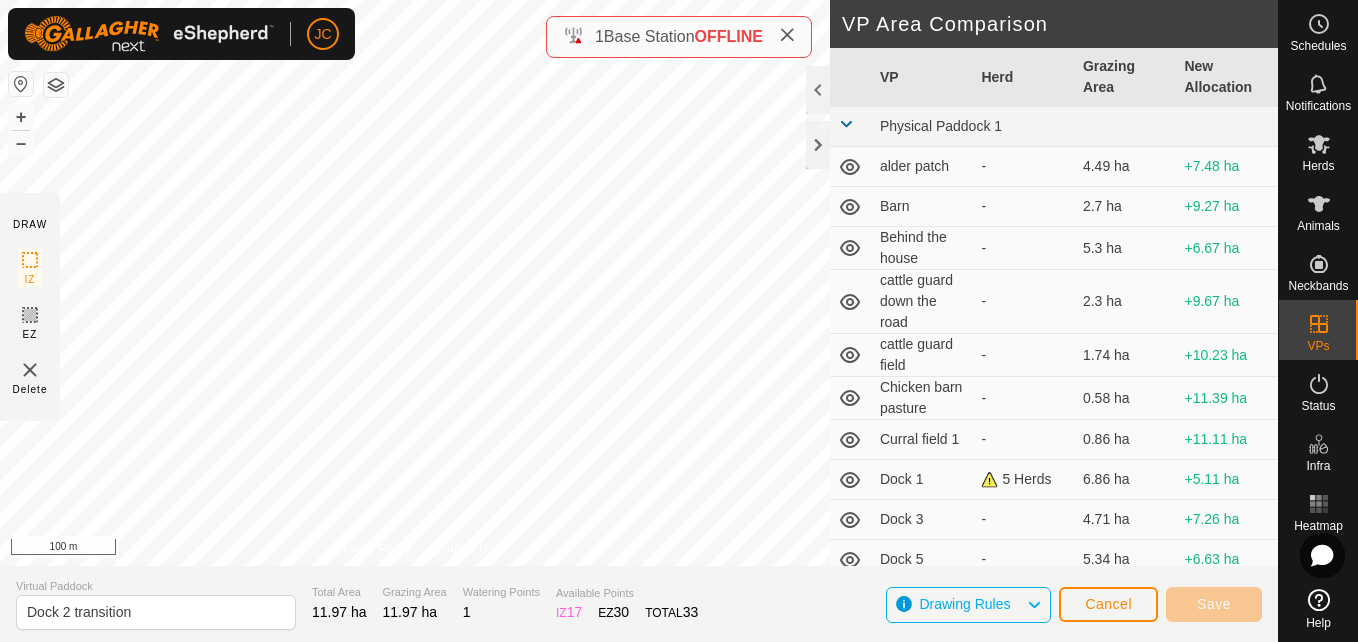 click on "Drawing Rules" 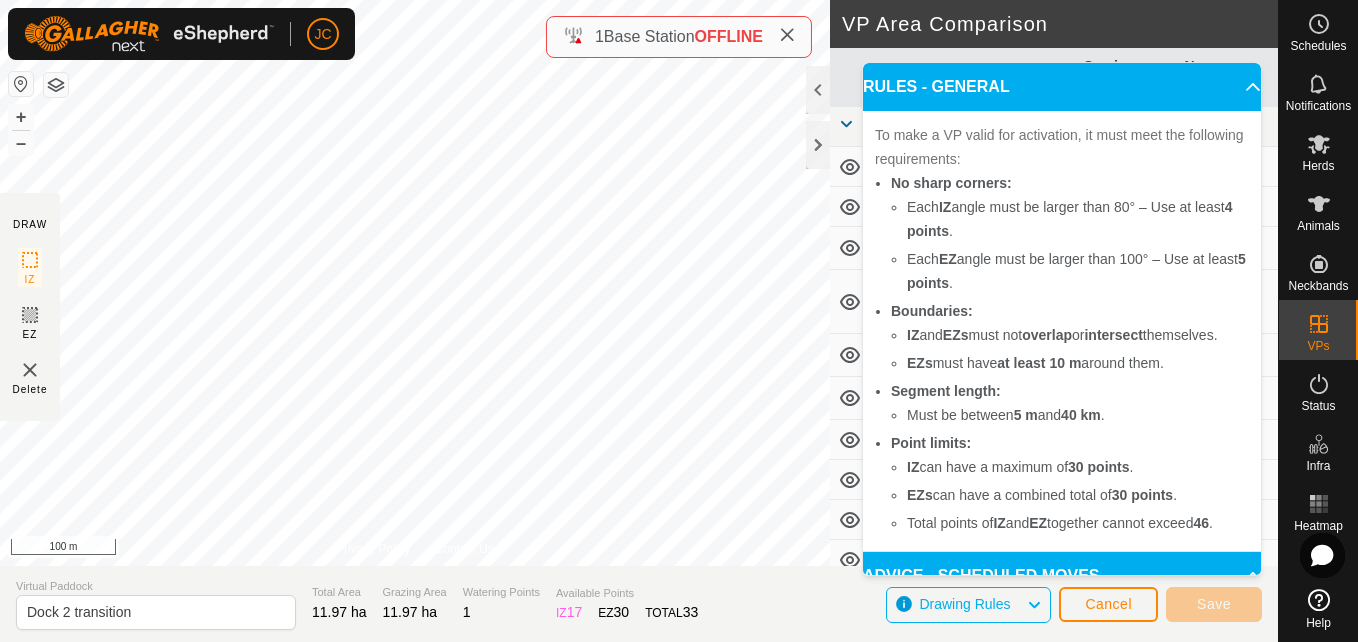 click on "Virtual Paddock Dock 2 transition Total Area 11.97 ha Grazing Area 11.97 ha Watering Points 1 Available Points  IZ   17  EZ  30  TOTAL   33 Drawing Rules Cancel Save" 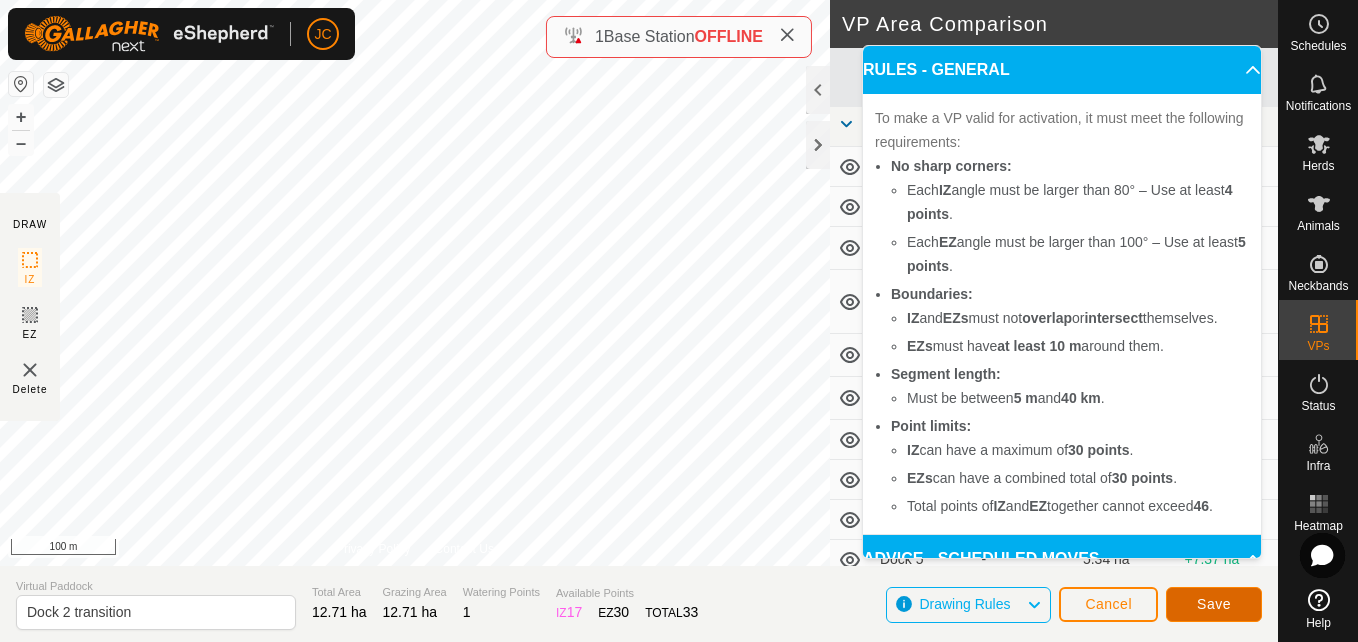 click on "Save" 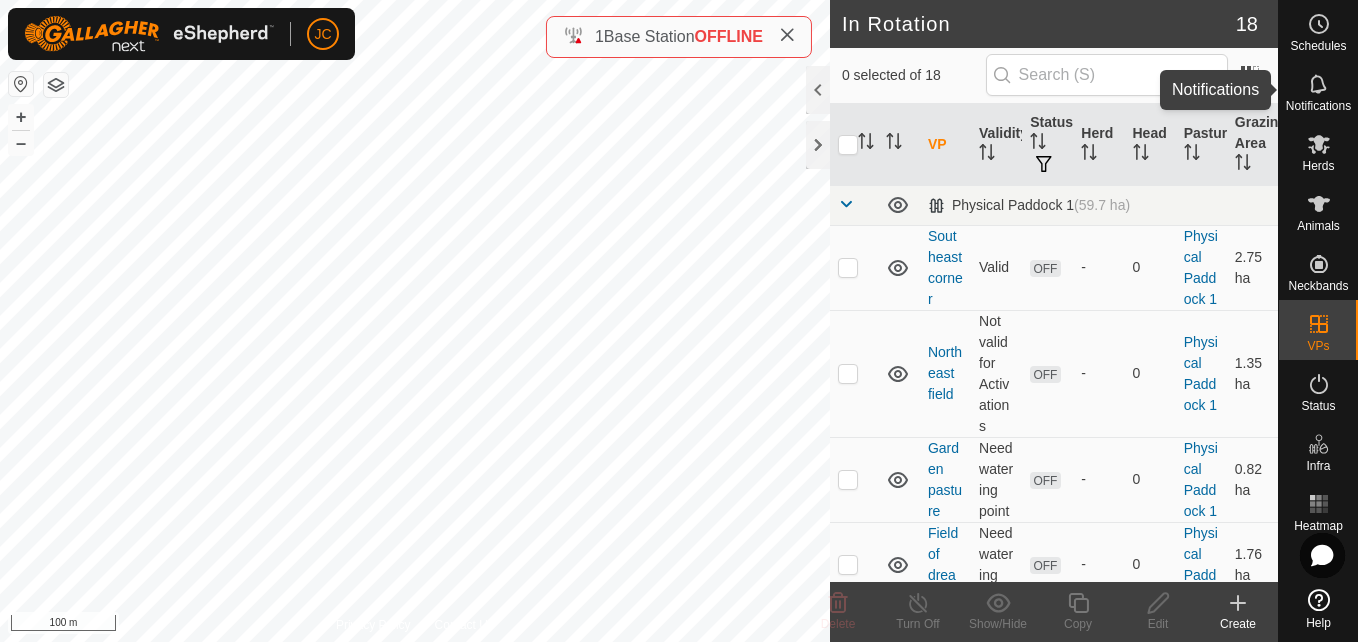 click on "Notifications" at bounding box center [1318, 106] 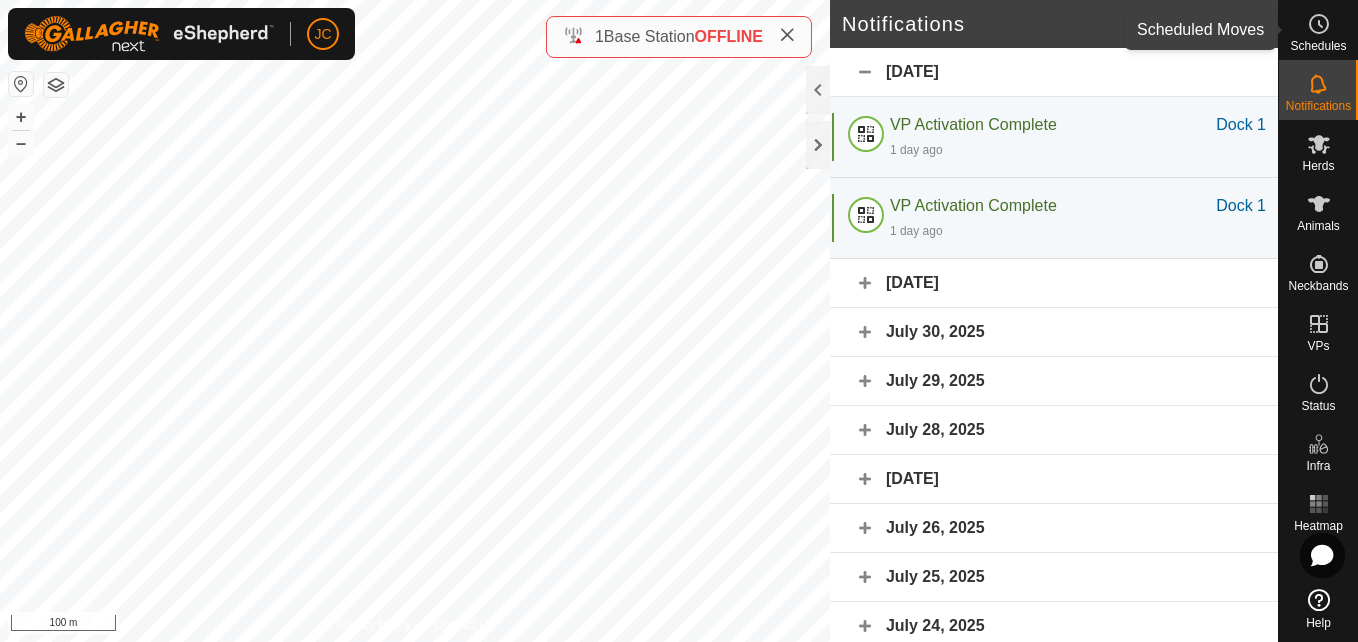 click at bounding box center [1319, 24] 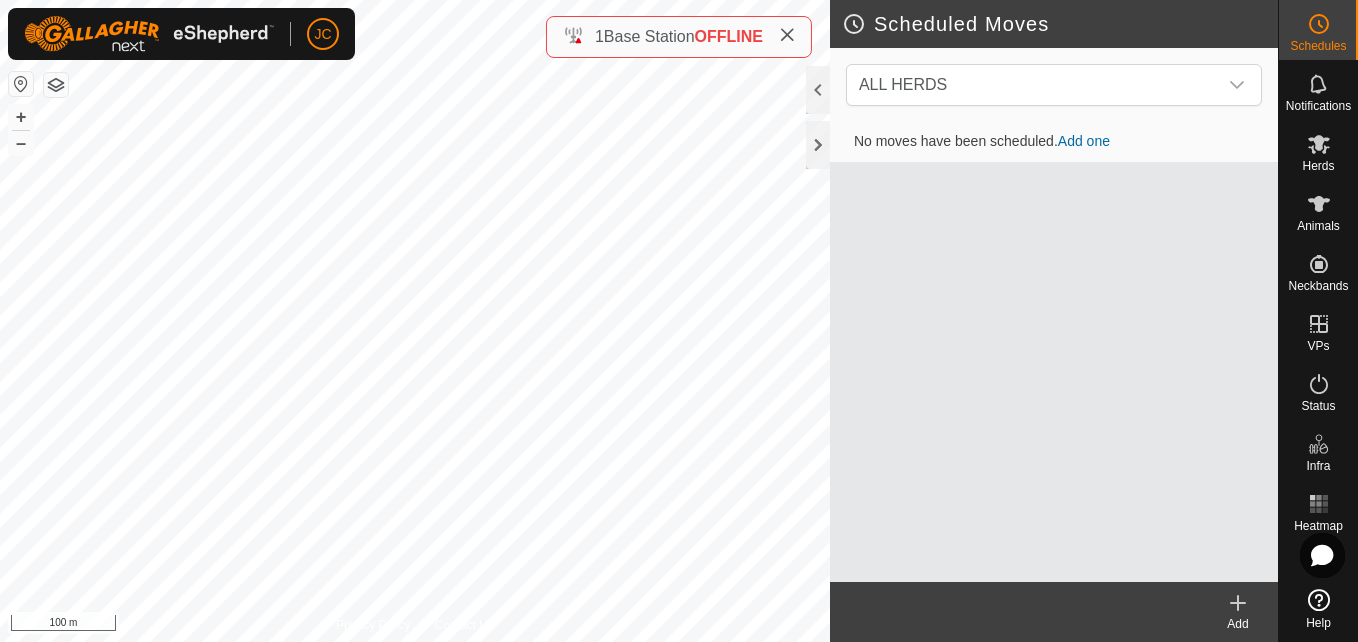 click on "Add one" at bounding box center [1084, 141] 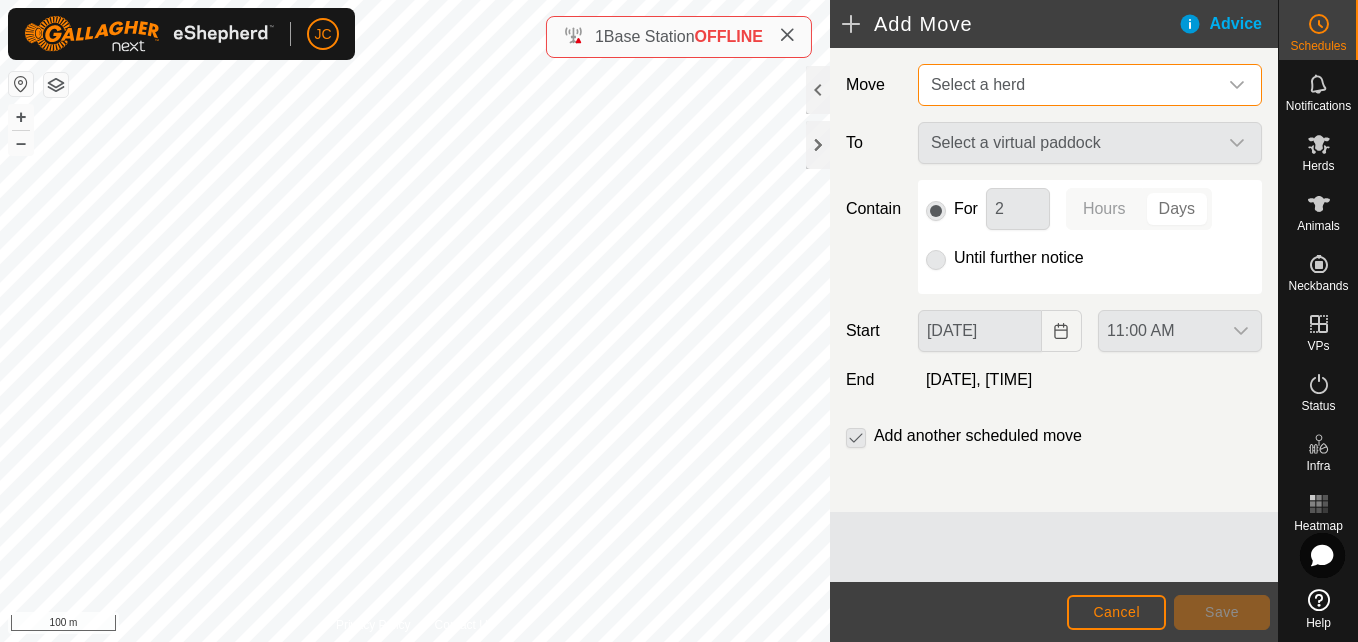 click on "Select a herd" at bounding box center (1070, 85) 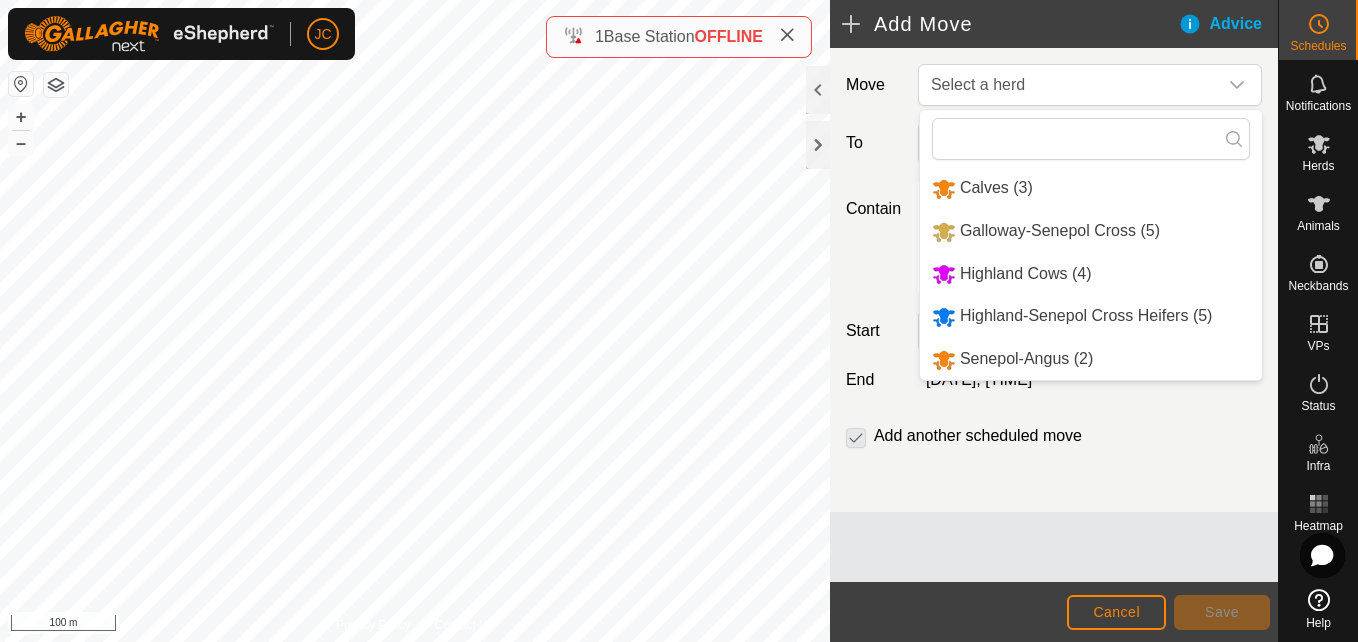 click on "Contain For 2 Hours Days Until further notice" 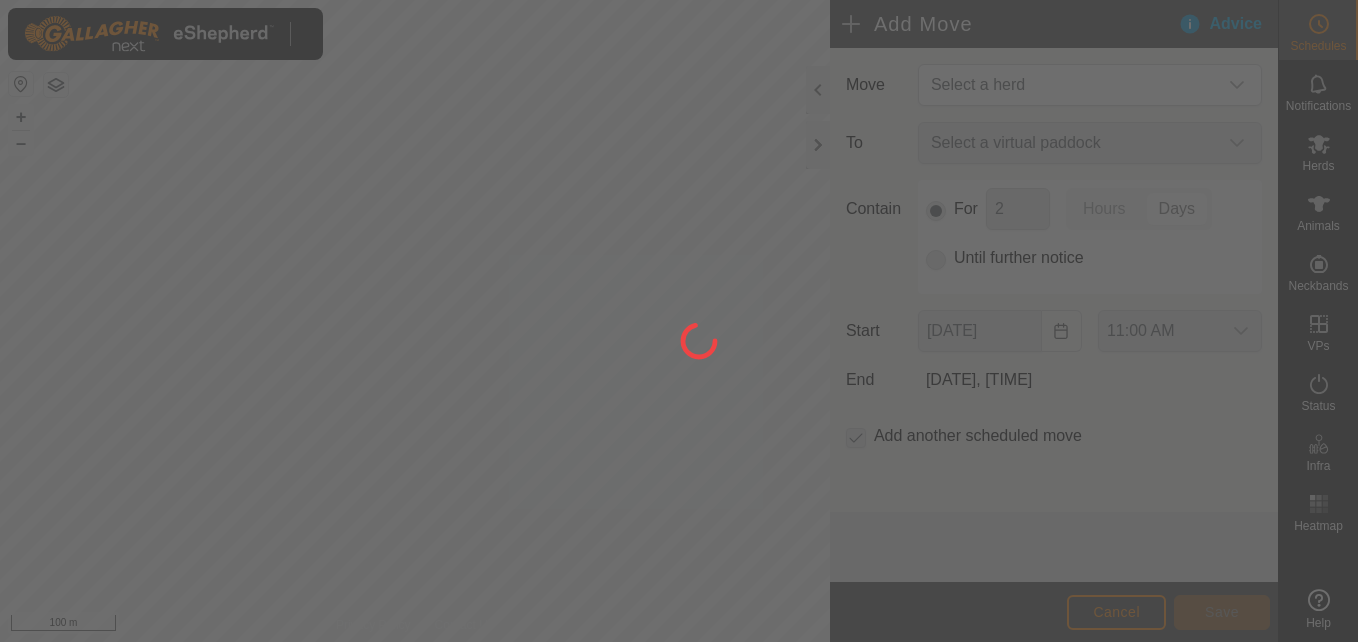 scroll, scrollTop: 0, scrollLeft: 0, axis: both 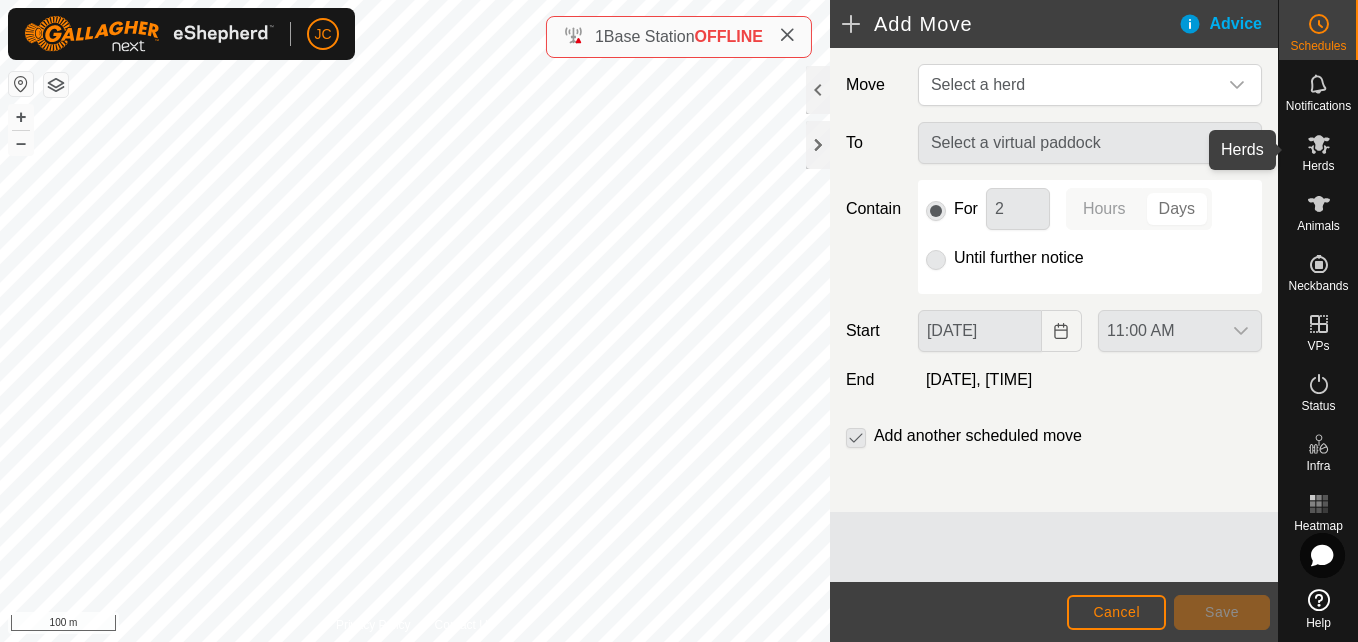 click 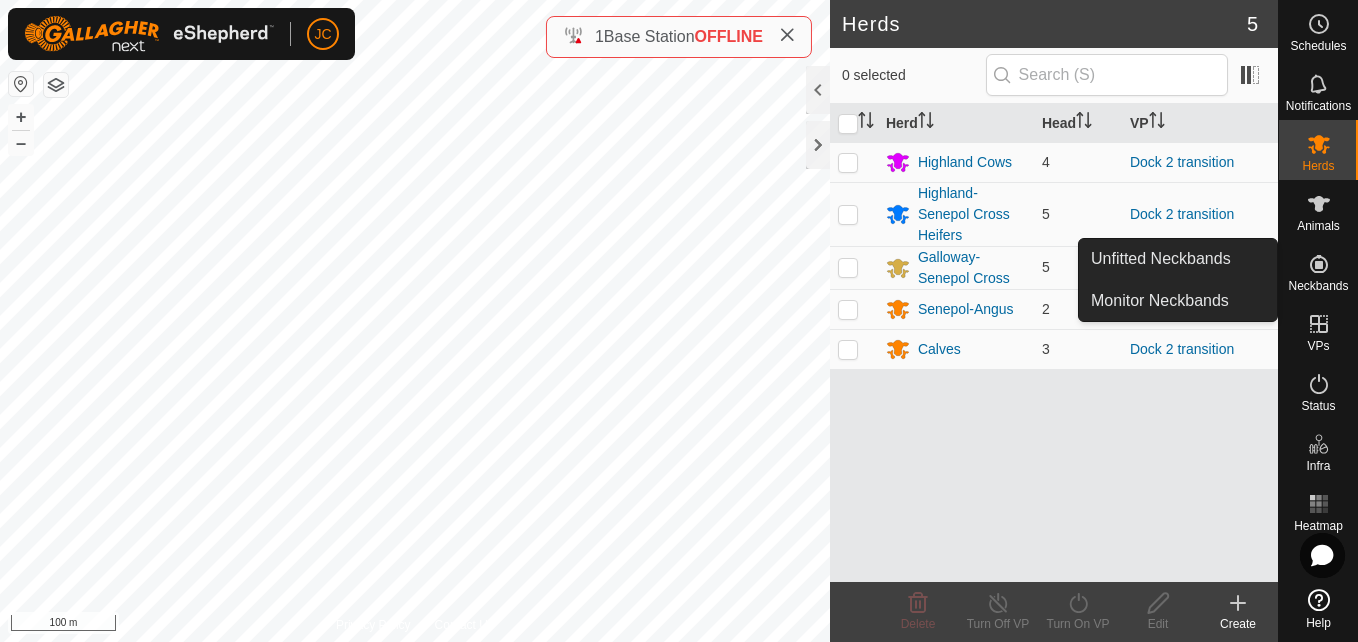 click on "Neckbands" at bounding box center (1318, 270) 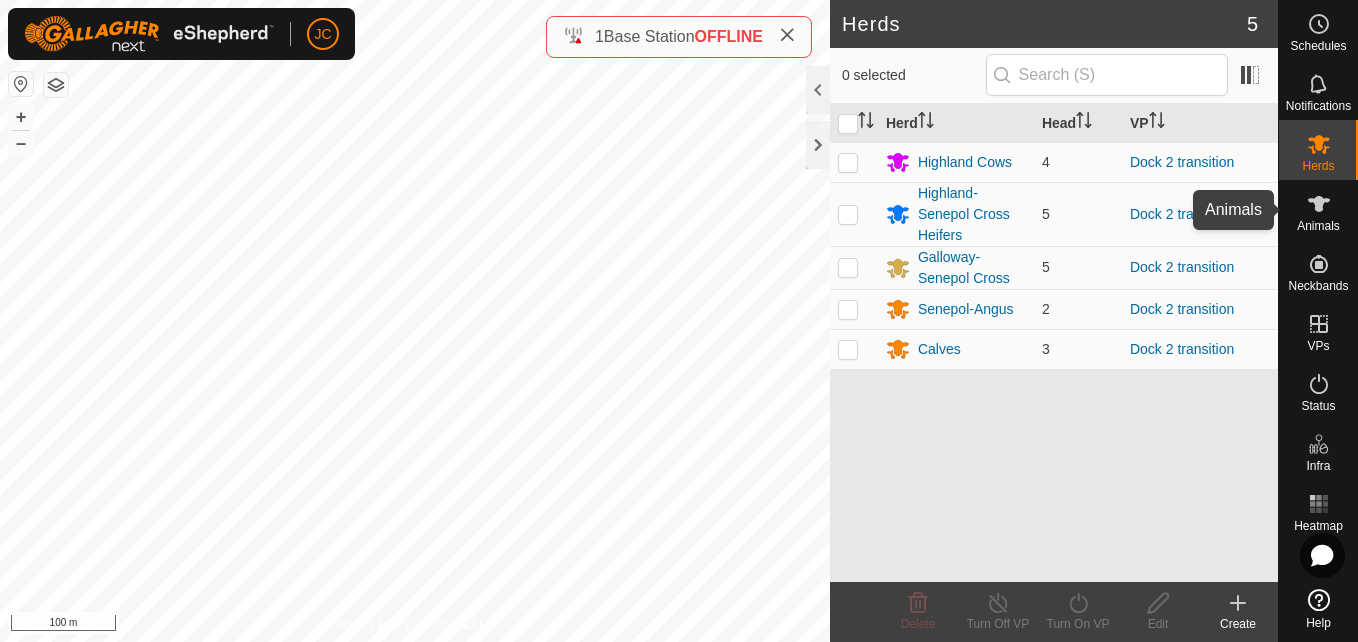 click on "Animals" at bounding box center [1318, 226] 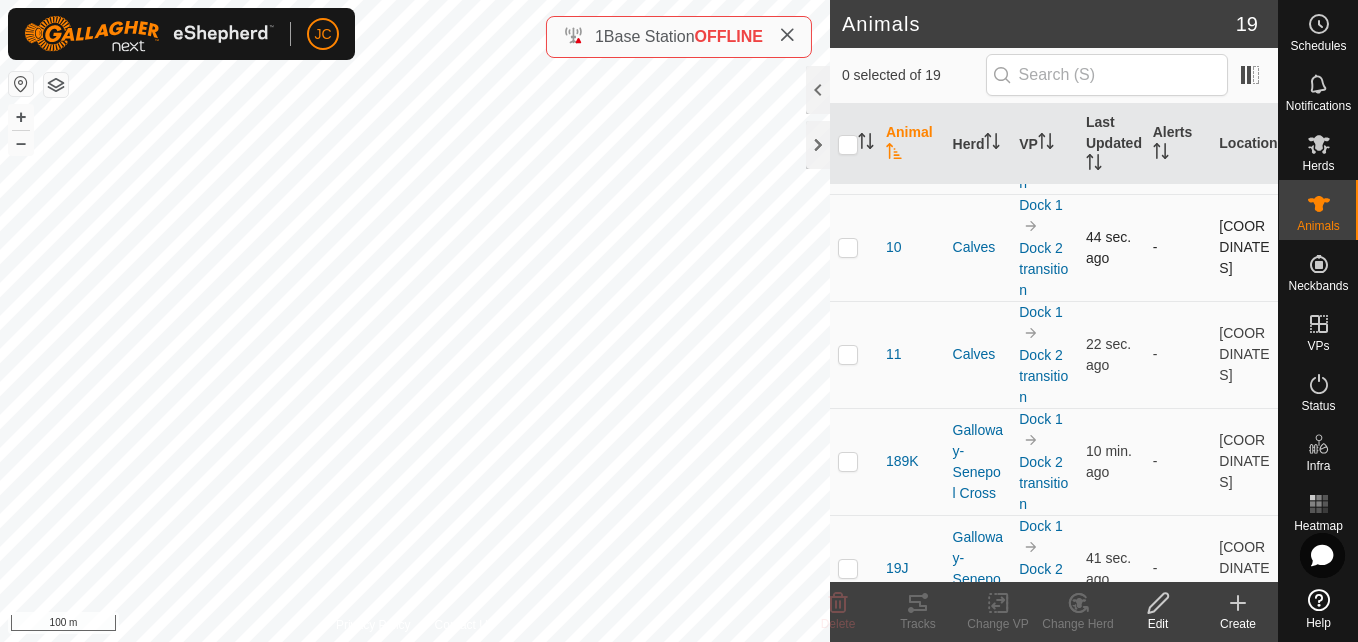 scroll, scrollTop: 98, scrollLeft: 0, axis: vertical 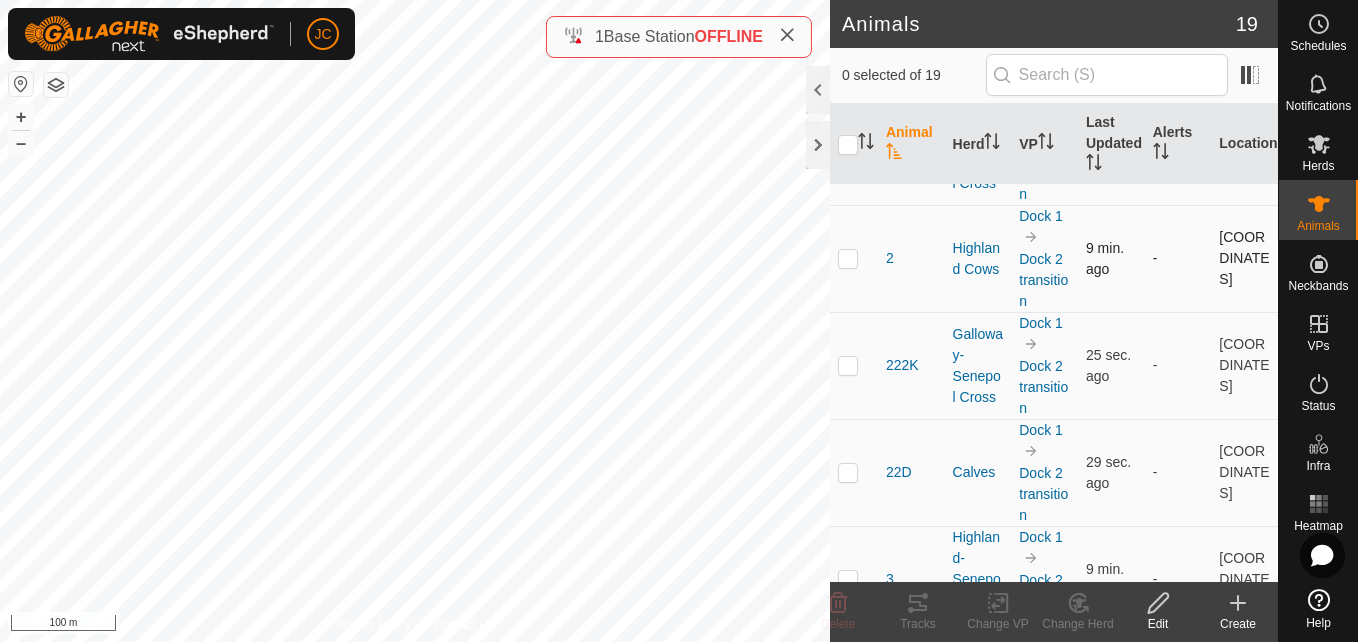 click at bounding box center [848, 258] 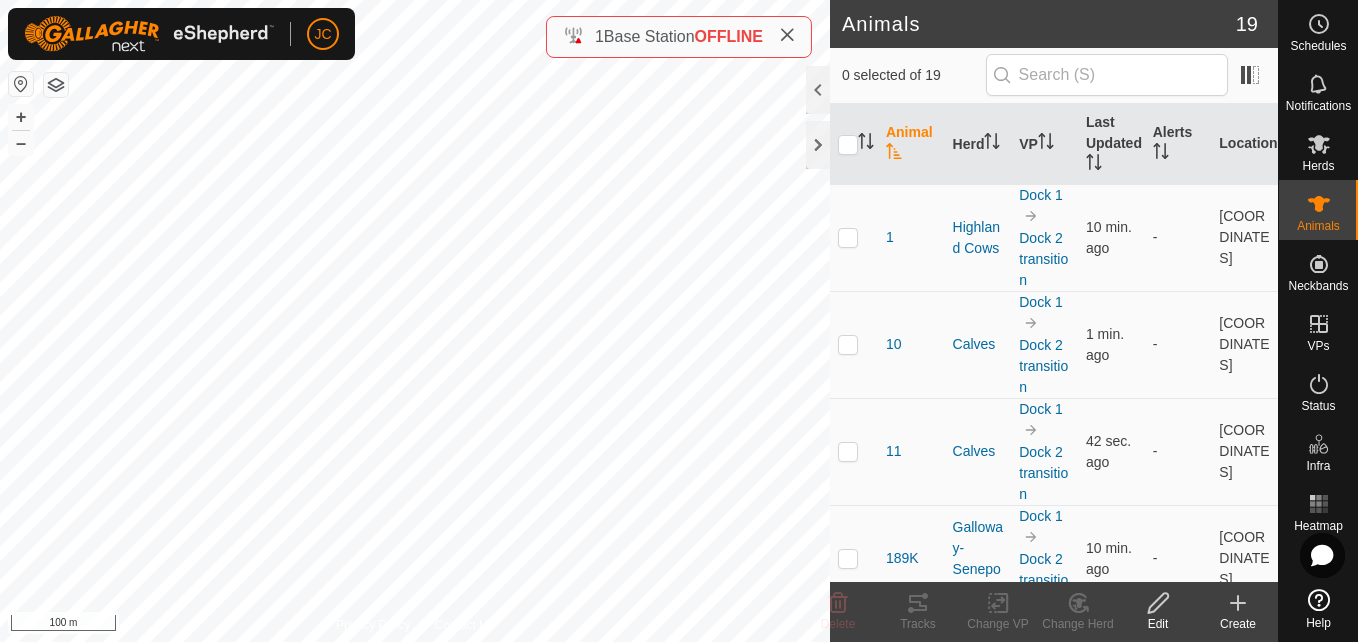 scroll, scrollTop: 0, scrollLeft: 0, axis: both 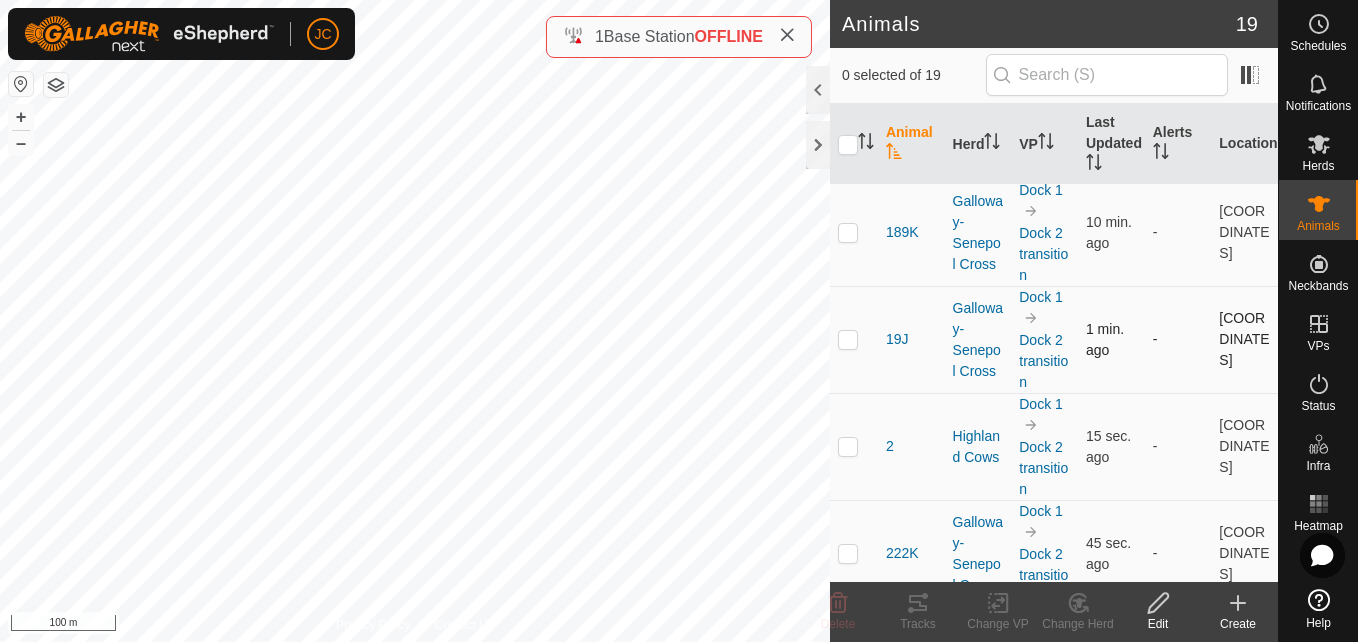 click on "[COORDINATES]" at bounding box center (1244, 339) 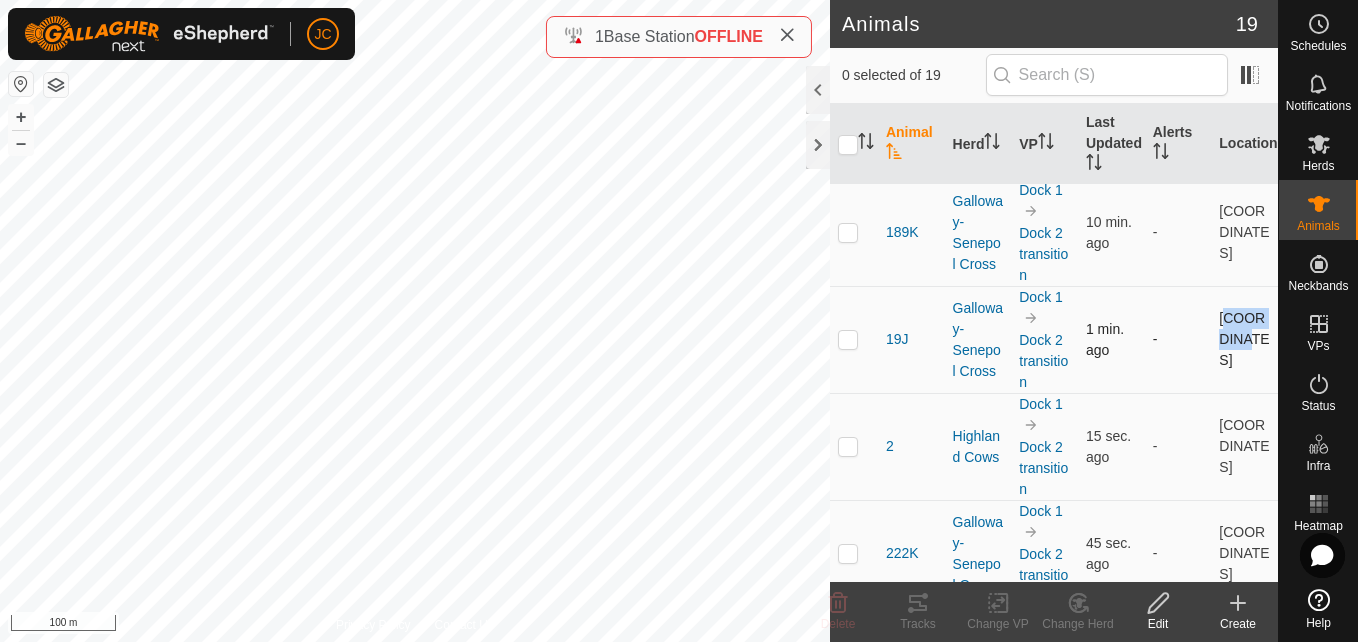 click on "52.37011, -121.54391" at bounding box center (1244, 339) 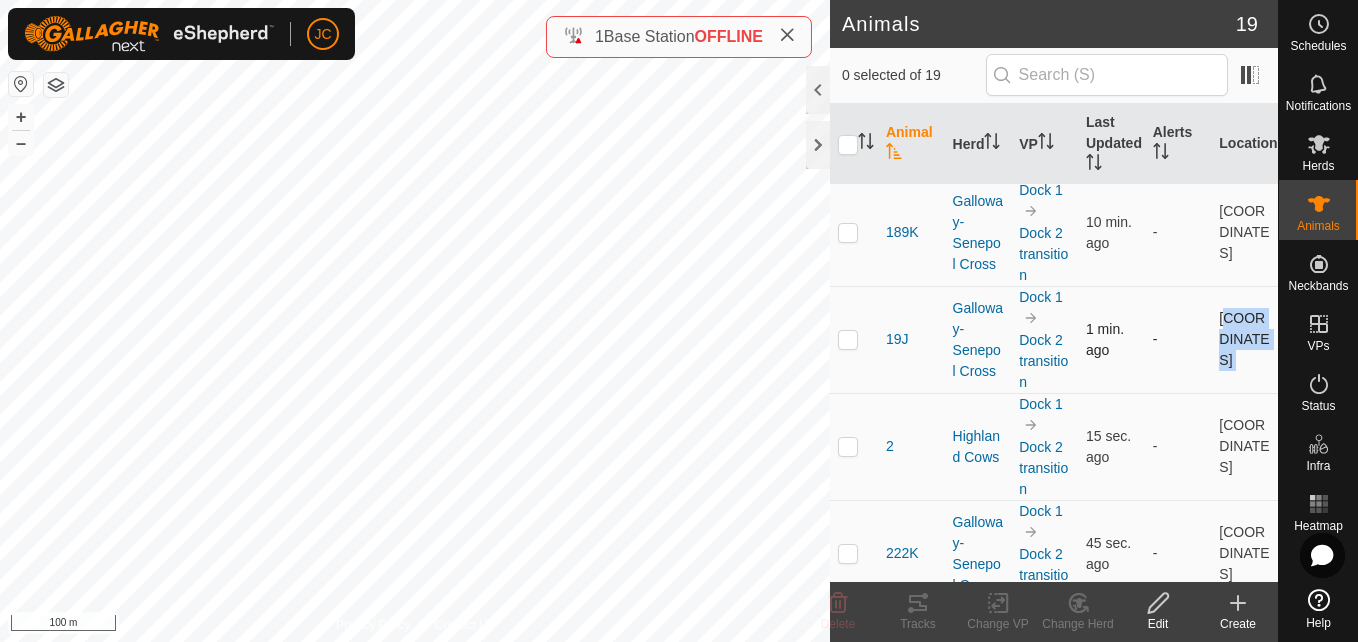 click on "52.37011, -121.54391" at bounding box center [1244, 339] 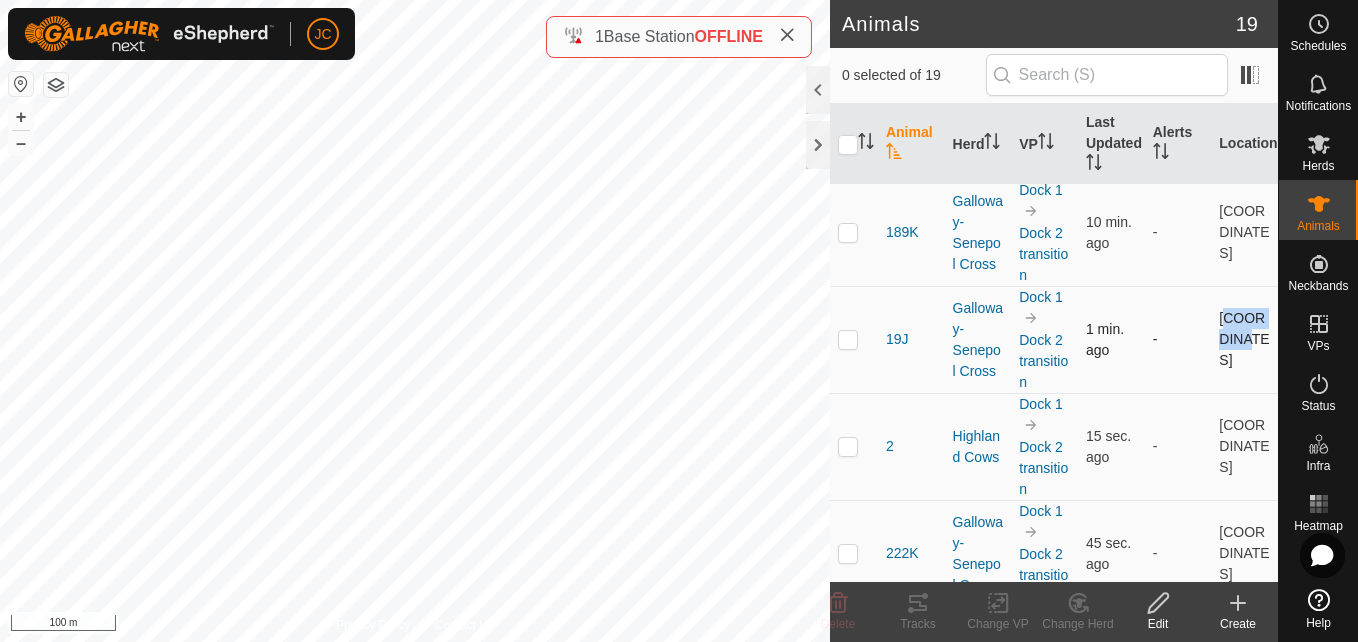 click on "52.37011, -121.54391" at bounding box center (1244, 339) 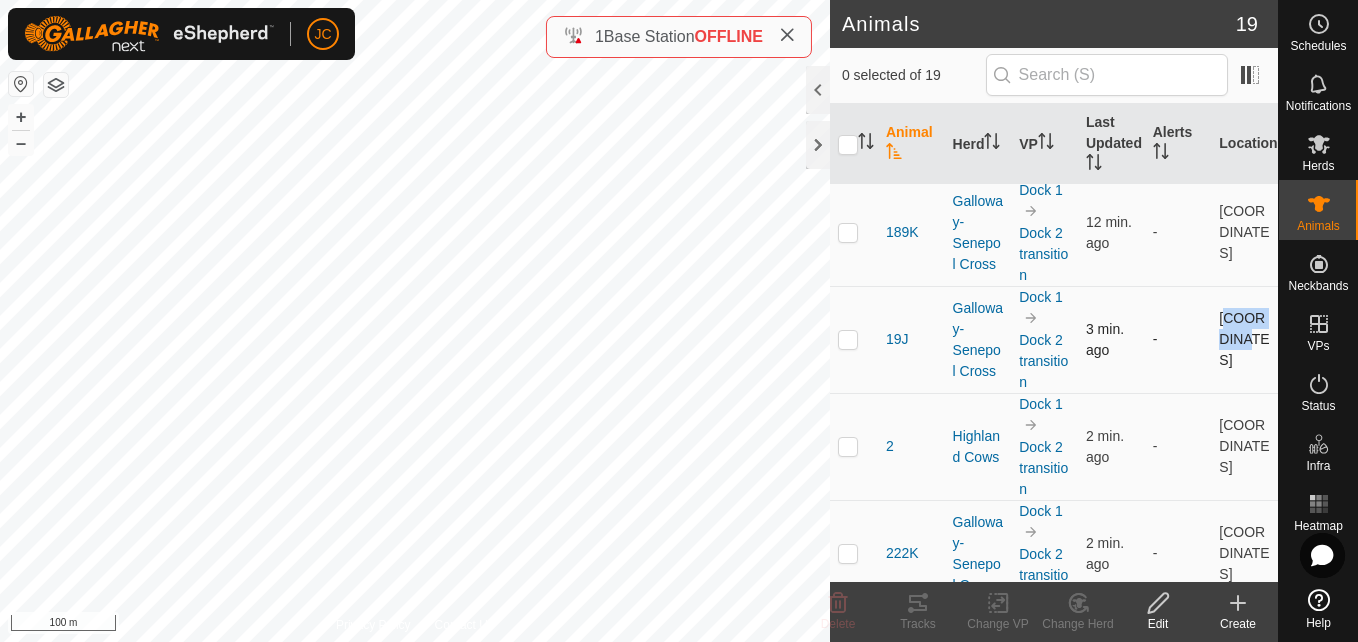 drag, startPoint x: 1200, startPoint y: 304, endPoint x: 1238, endPoint y: 372, distance: 77.89737 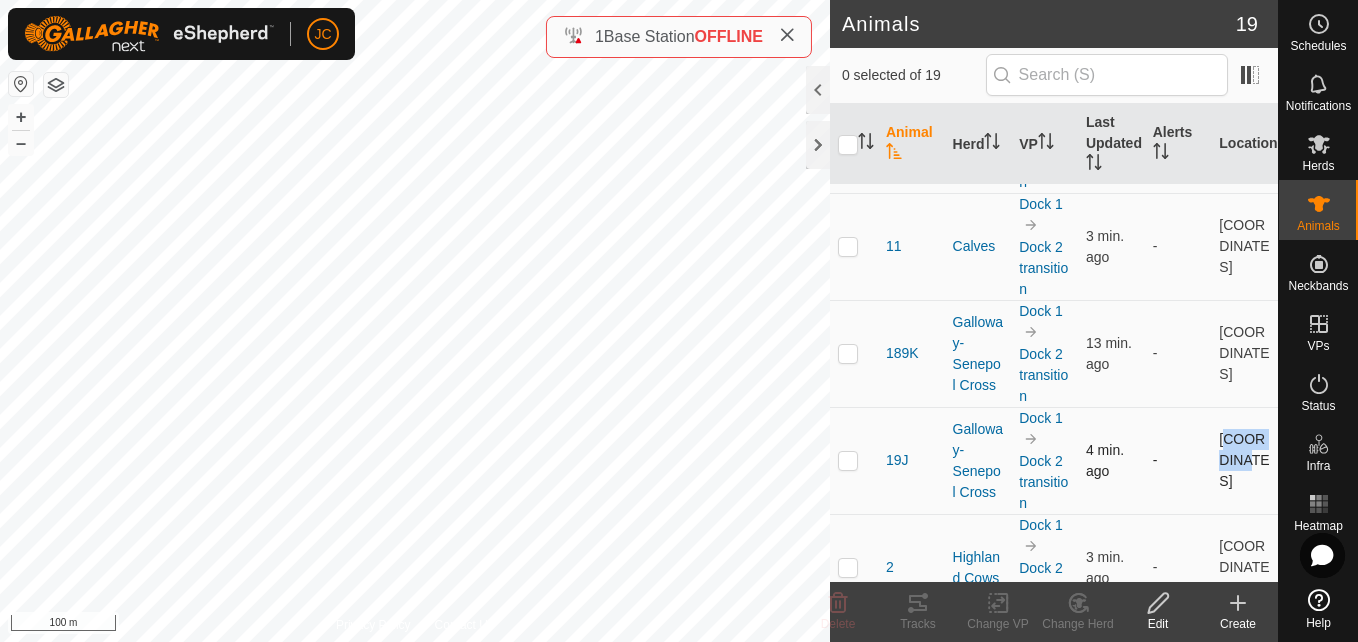 scroll, scrollTop: 0, scrollLeft: 0, axis: both 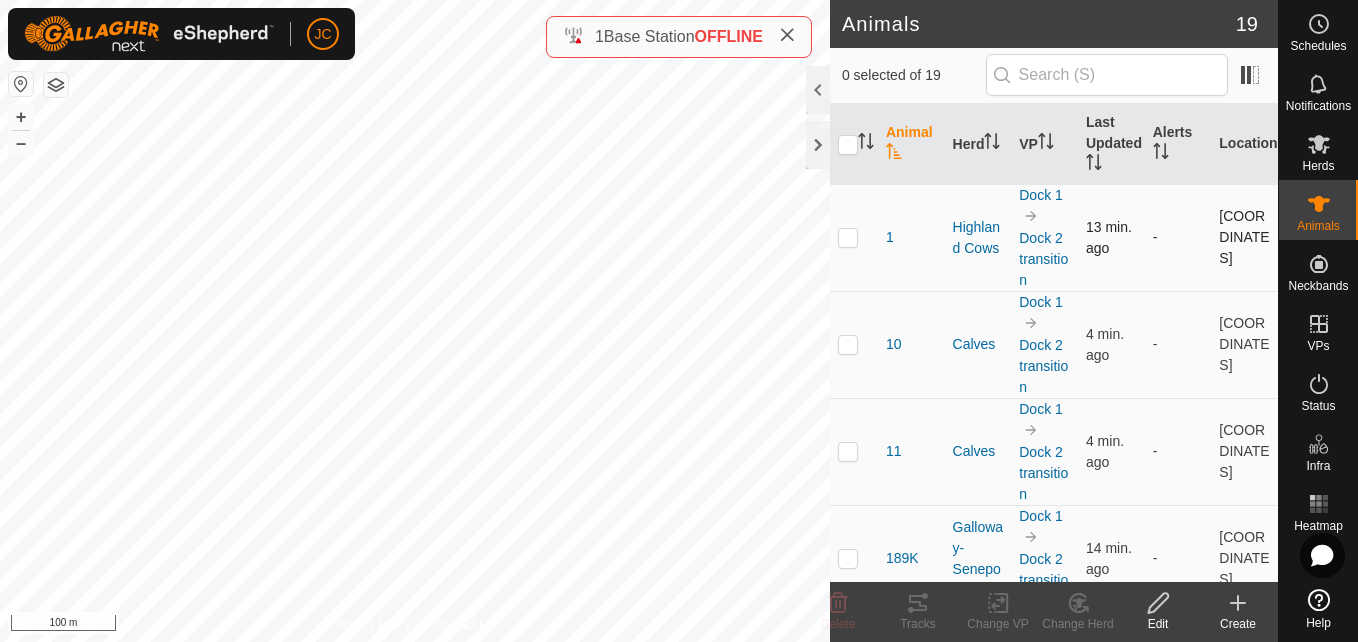 click on "[COORDINATES]" at bounding box center (1244, 237) 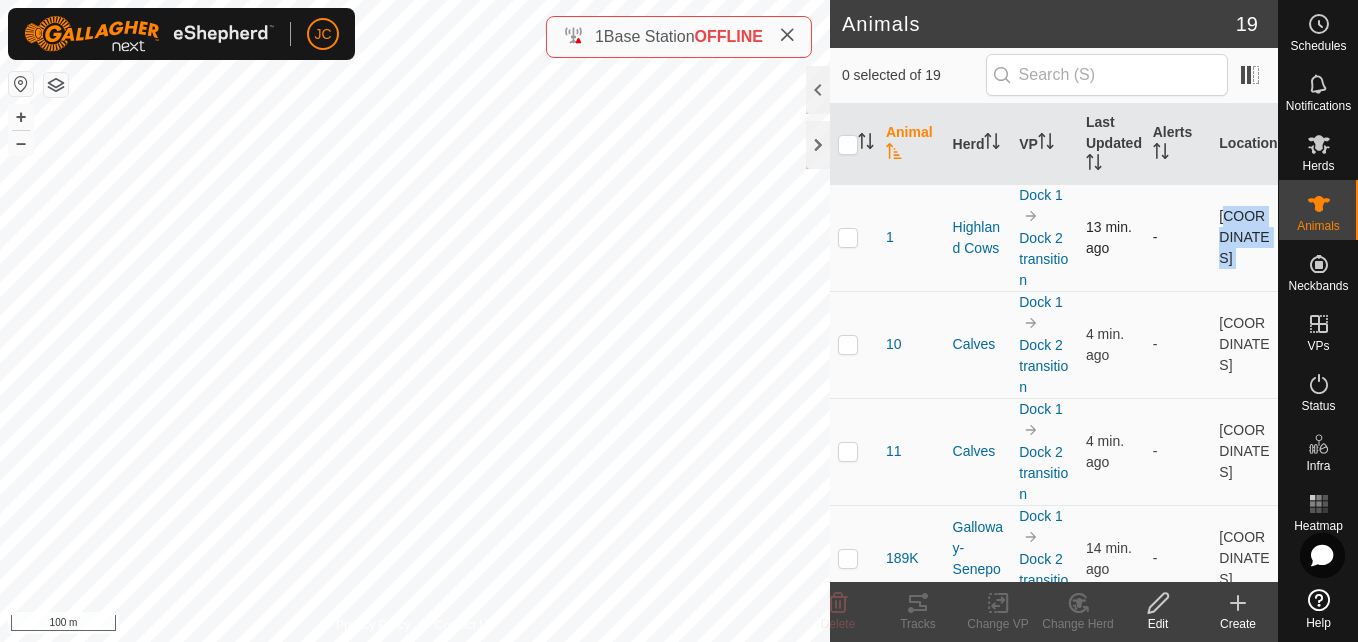 click on "[COORDINATES]" at bounding box center (1244, 237) 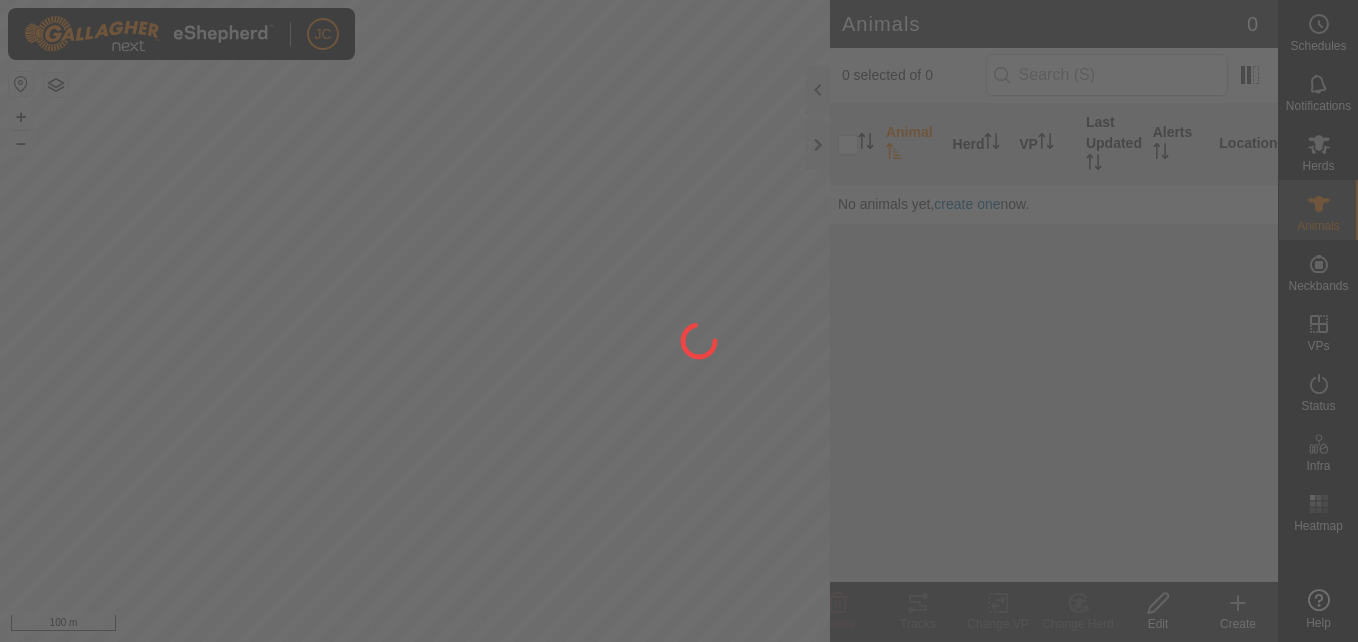 scroll, scrollTop: 0, scrollLeft: 0, axis: both 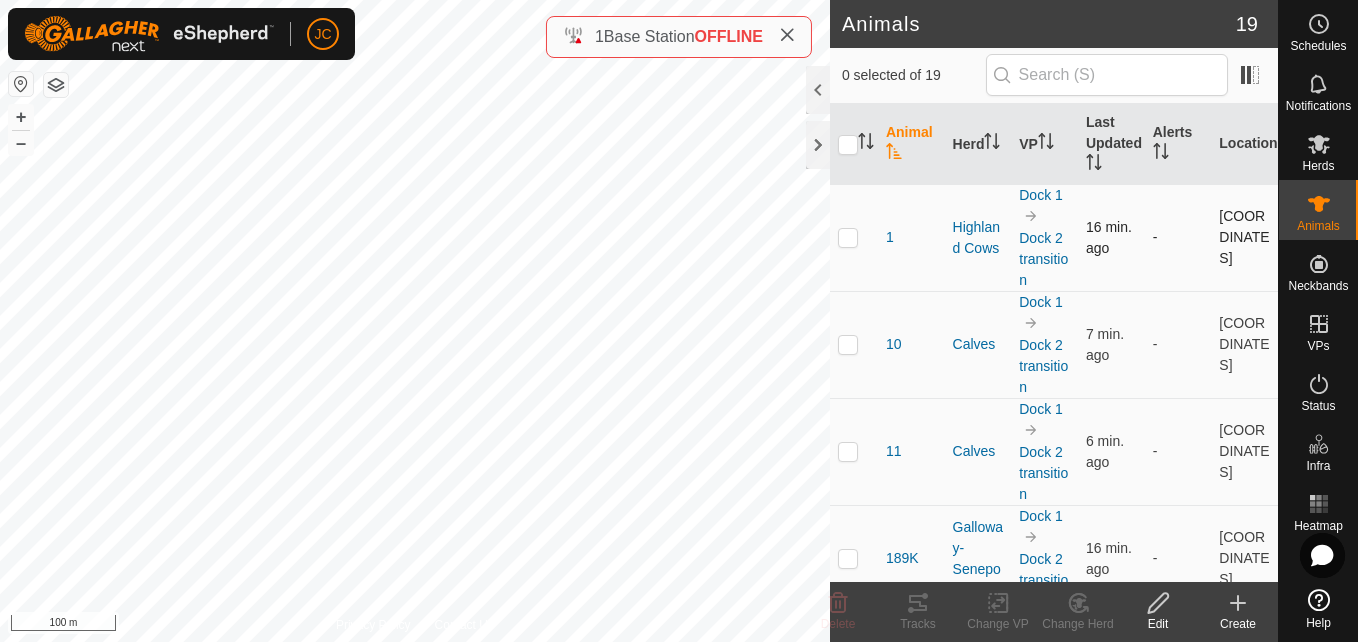 click at bounding box center (848, 237) 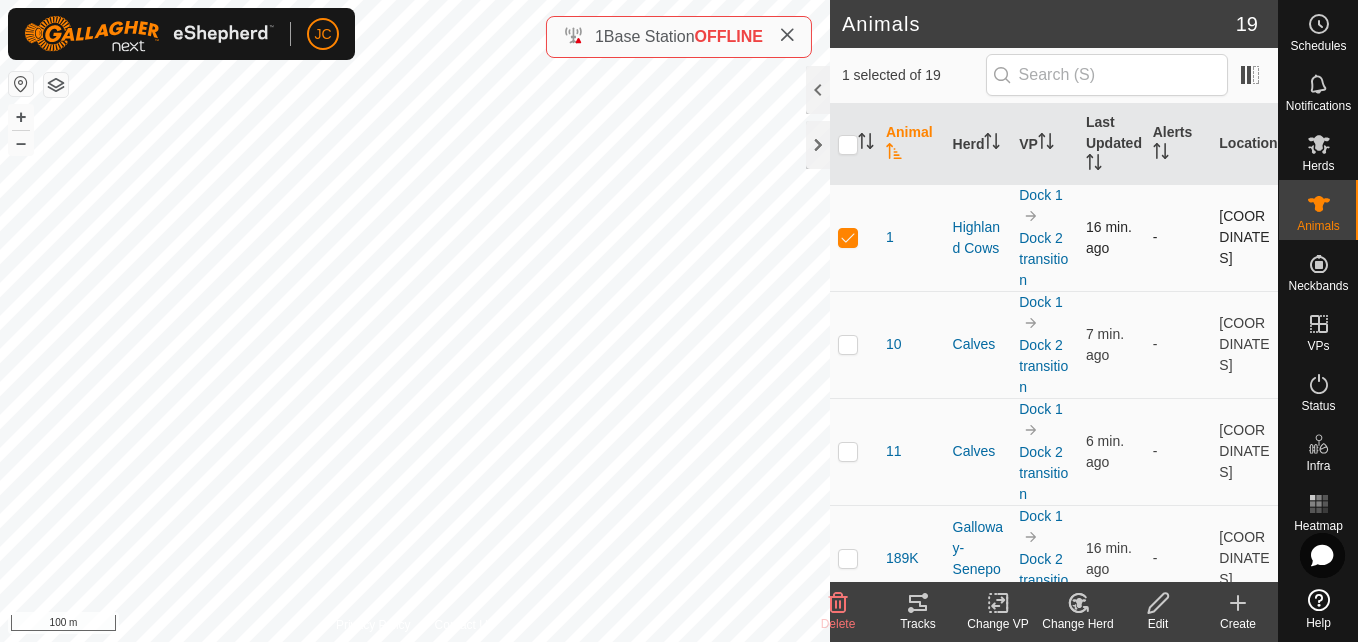 click on "52.36679, -121.54089" at bounding box center [1244, 237] 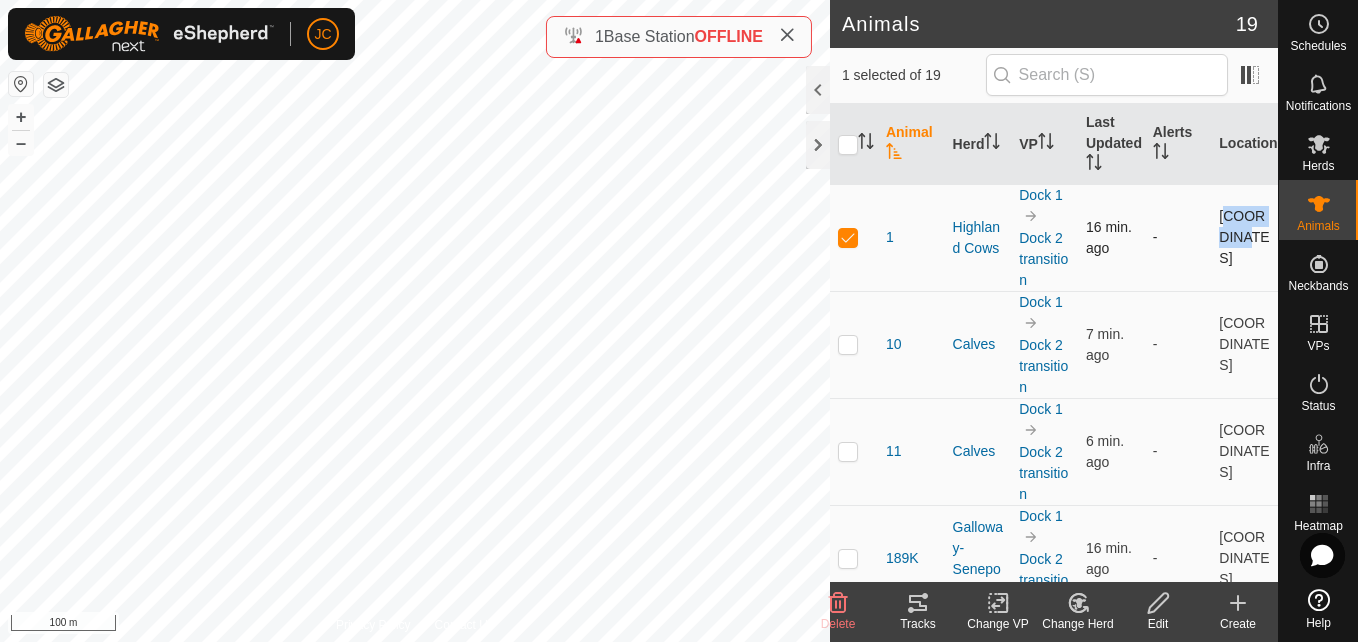 click on "52.36679, -121.54089" at bounding box center (1244, 237) 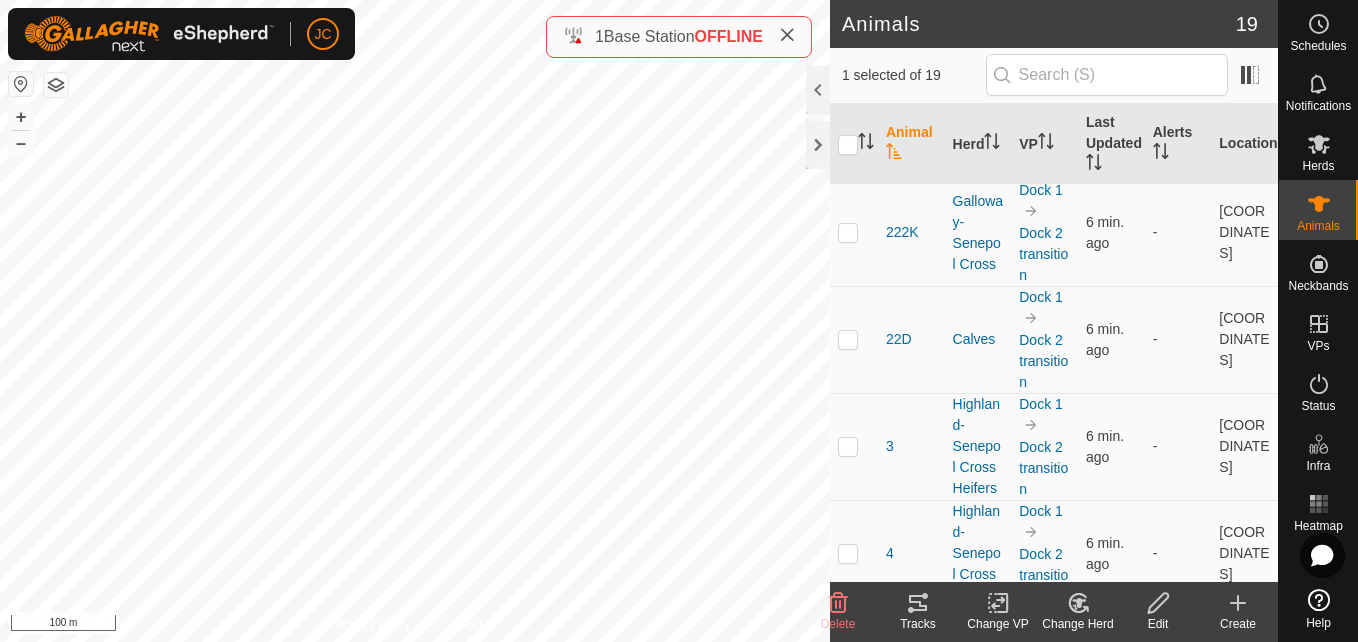 scroll, scrollTop: 592, scrollLeft: 0, axis: vertical 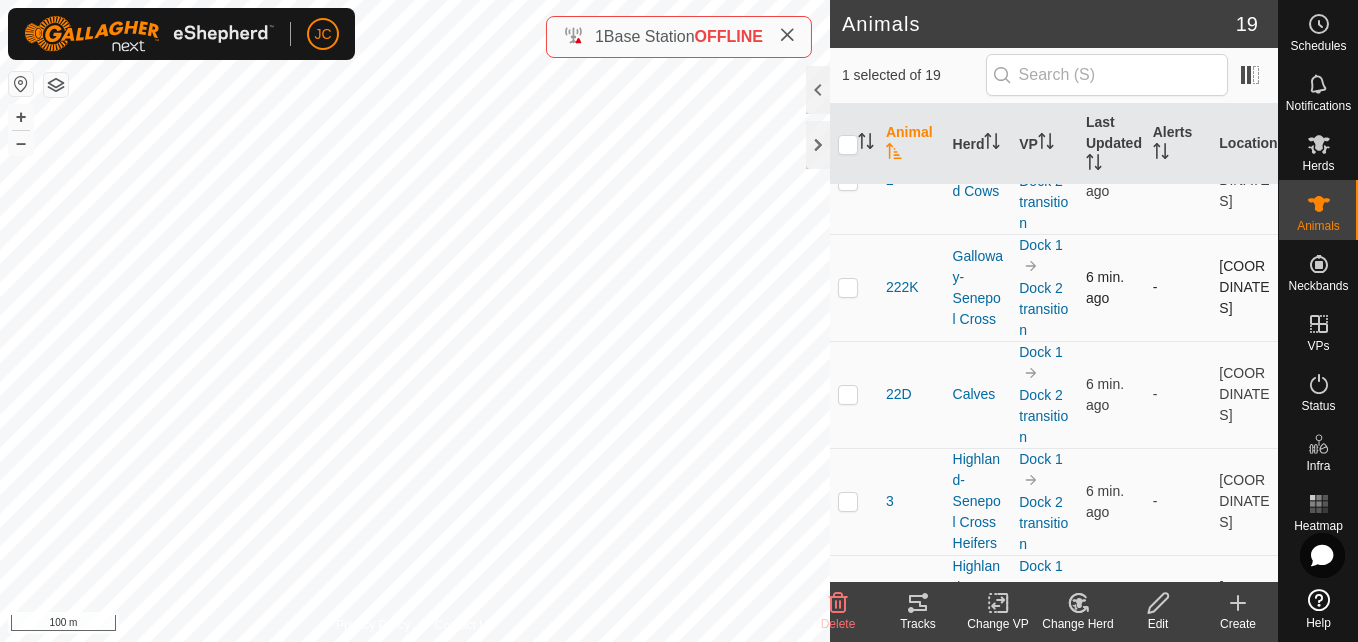 click on "52.36689, -121.54054" at bounding box center (1244, 287) 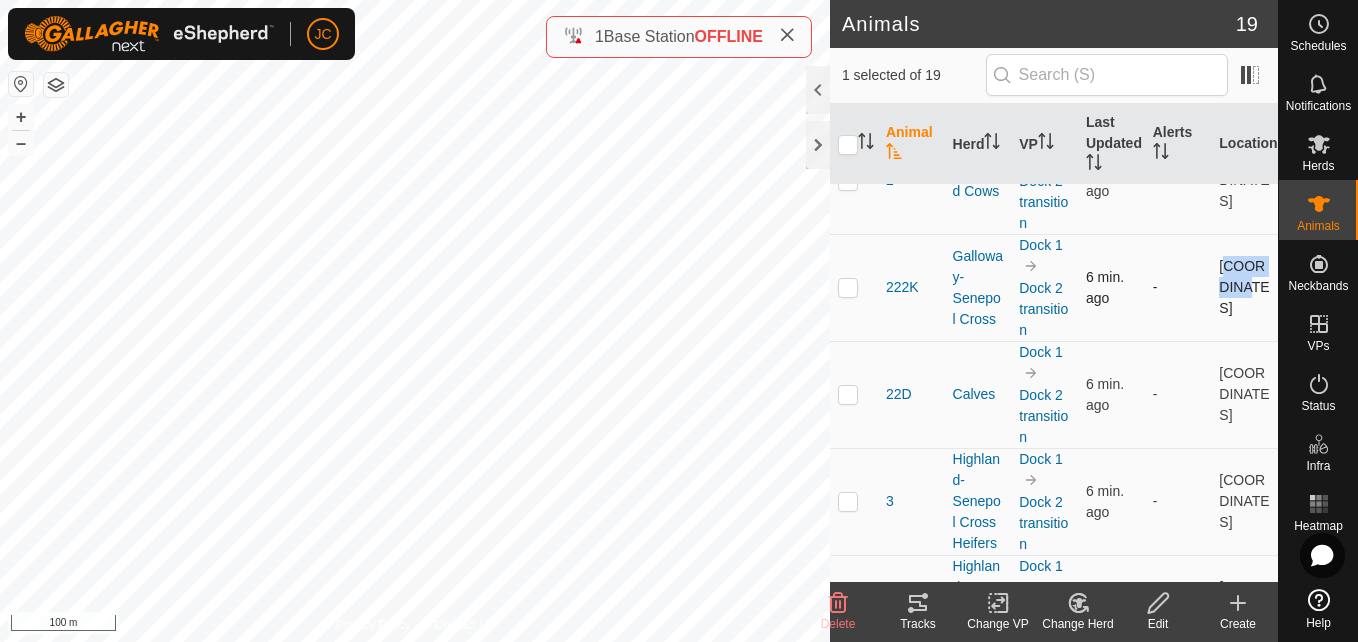 click on "52.36689, -121.54054" at bounding box center [1244, 287] 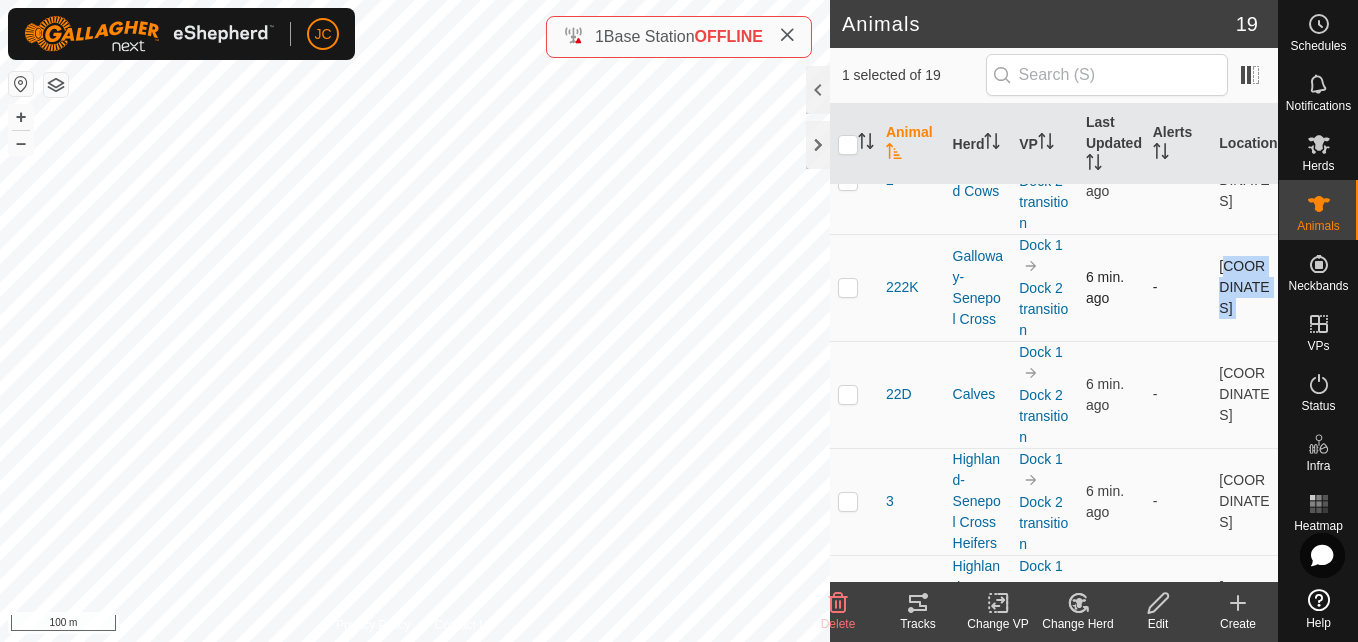 click on "52.36689, -121.54054" at bounding box center [1244, 287] 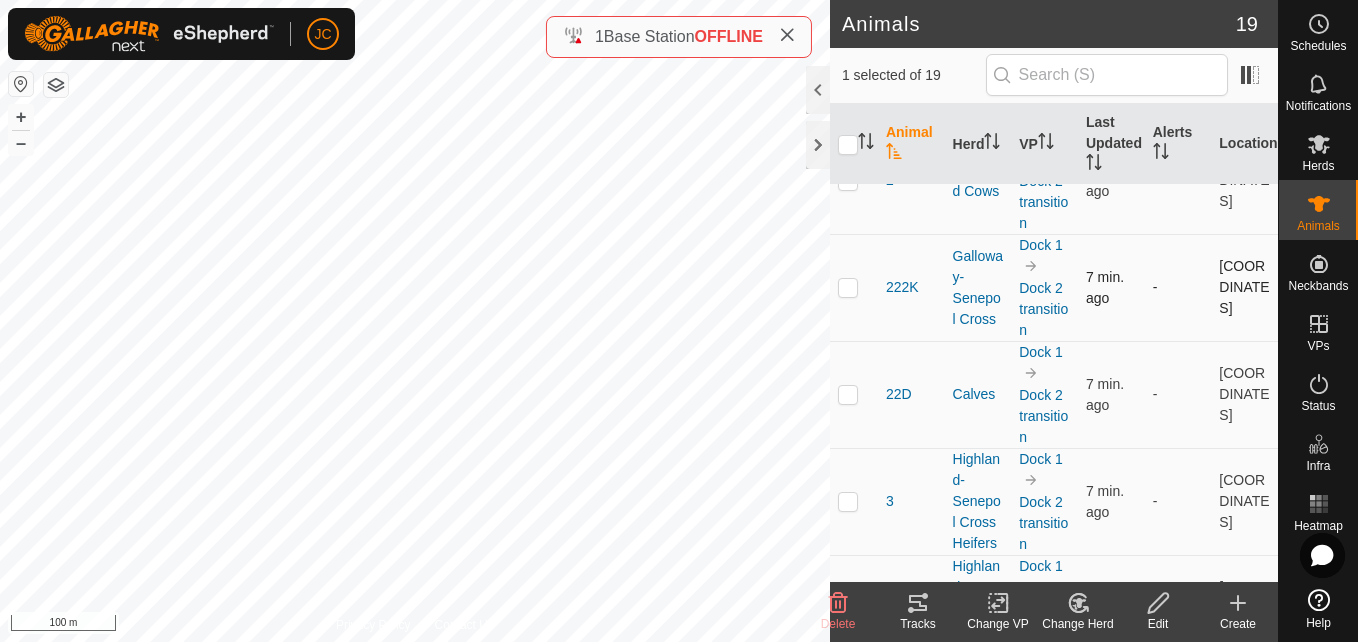 click on "52.36689, -121.54054" at bounding box center [1244, 287] 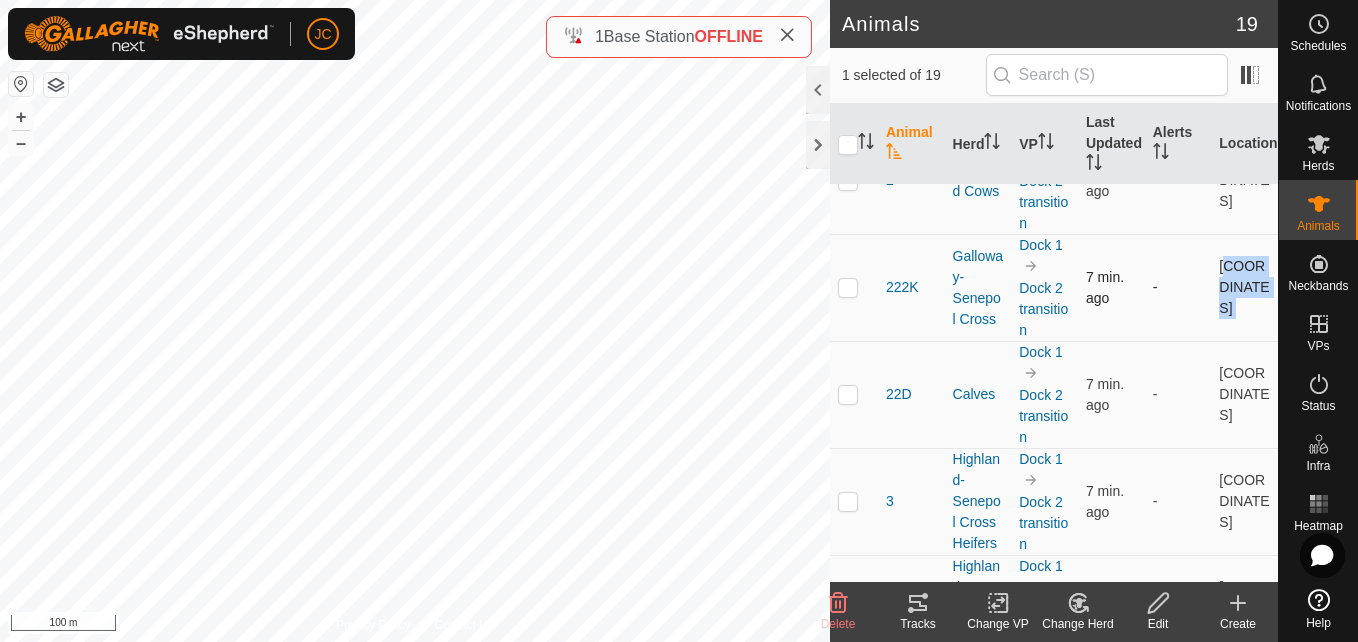 click on "52.36689, -121.54054" at bounding box center (1244, 287) 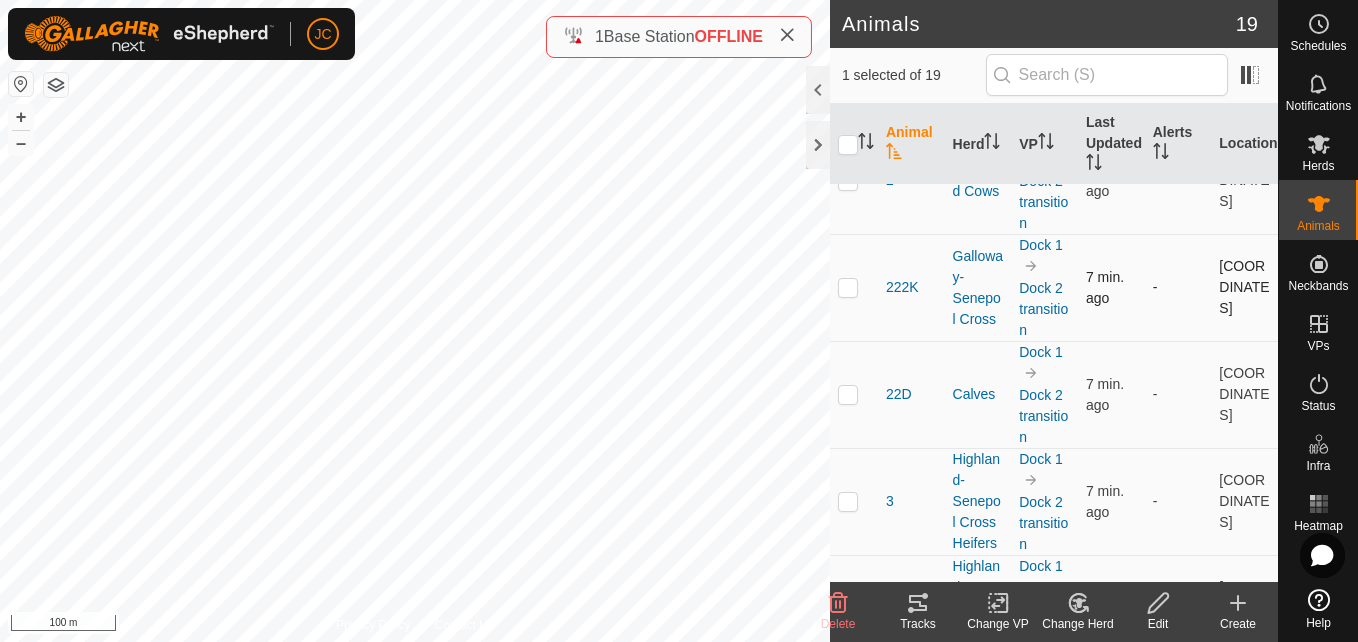 drag, startPoint x: 1245, startPoint y: 321, endPoint x: 1207, endPoint y: 294, distance: 46.615448 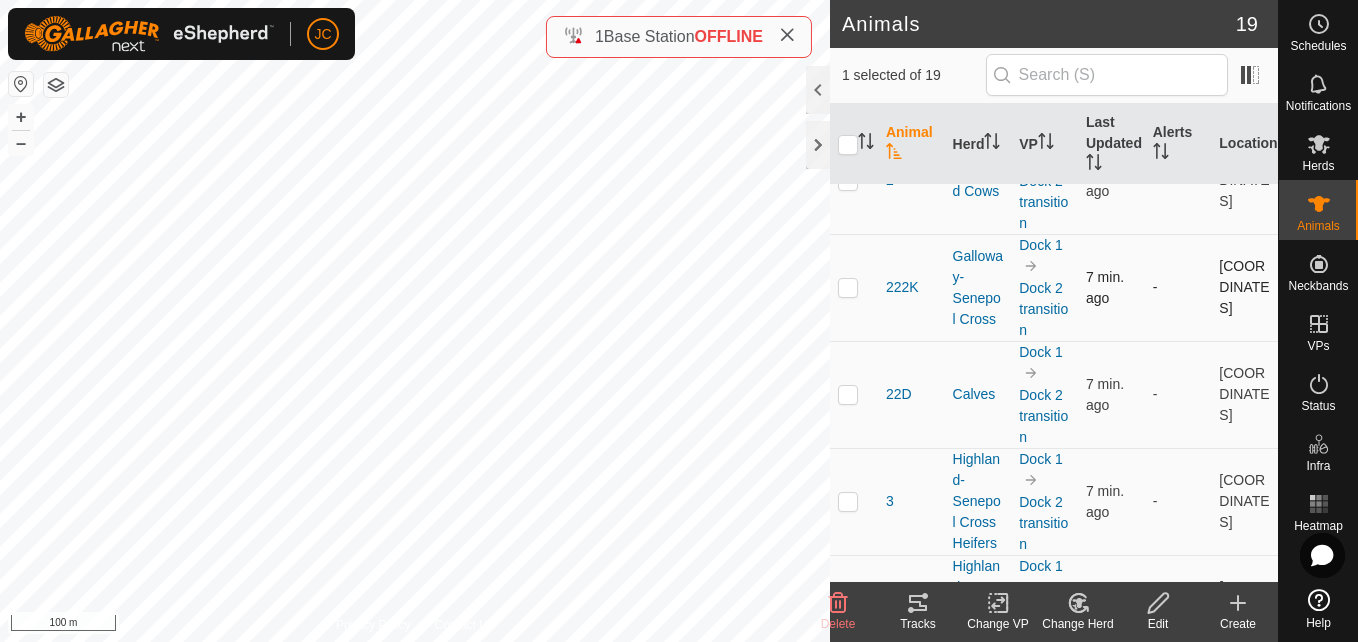 click on "52.36689, -121.54054" at bounding box center (1244, 287) 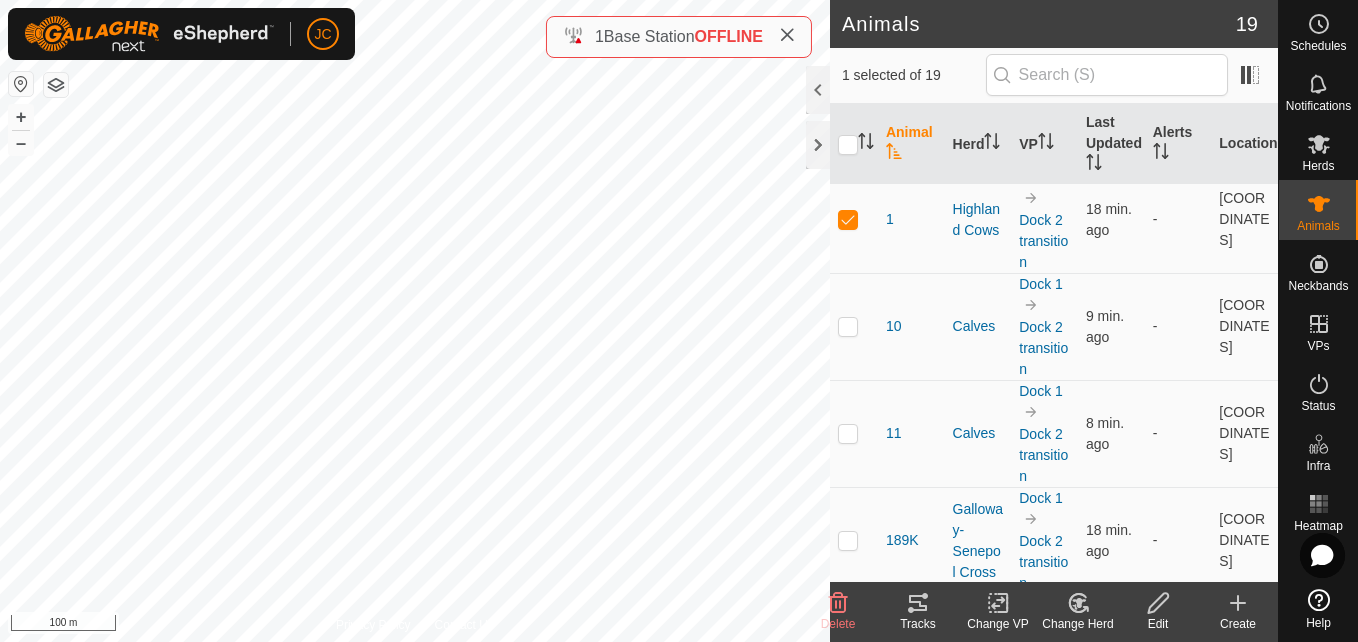 scroll, scrollTop: 0, scrollLeft: 0, axis: both 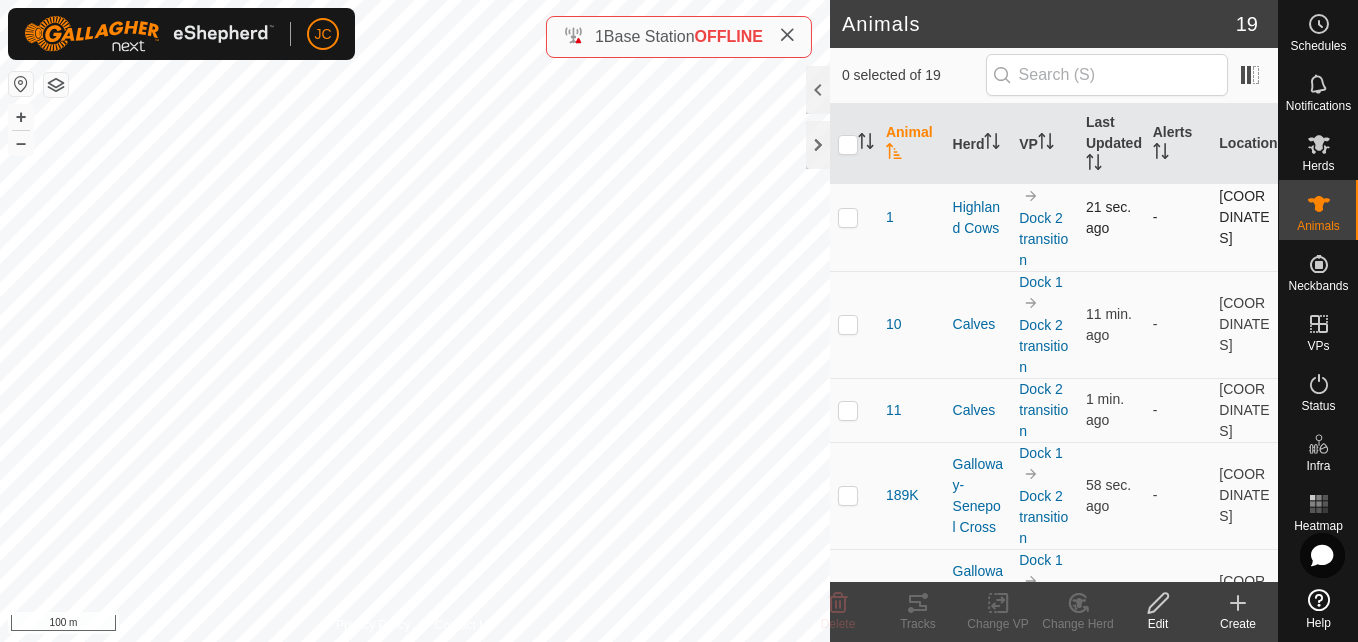 click on "[COORDINATES]" at bounding box center [1244, 217] 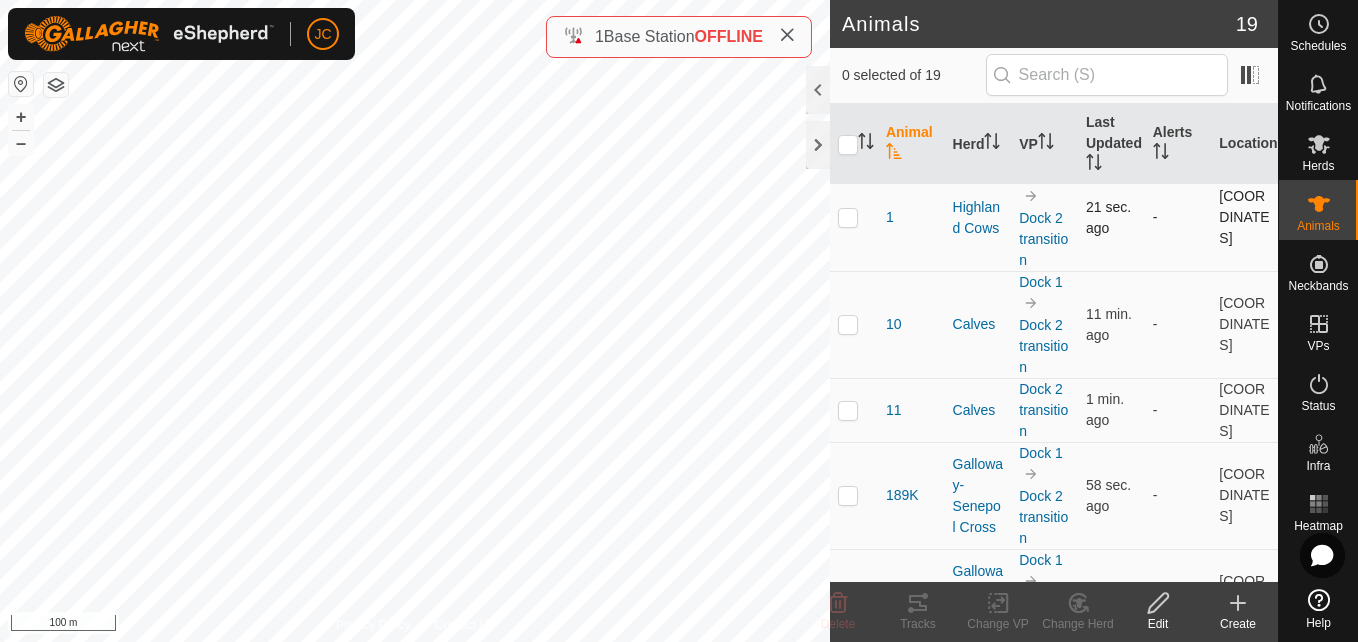 scroll, scrollTop: 0, scrollLeft: 0, axis: both 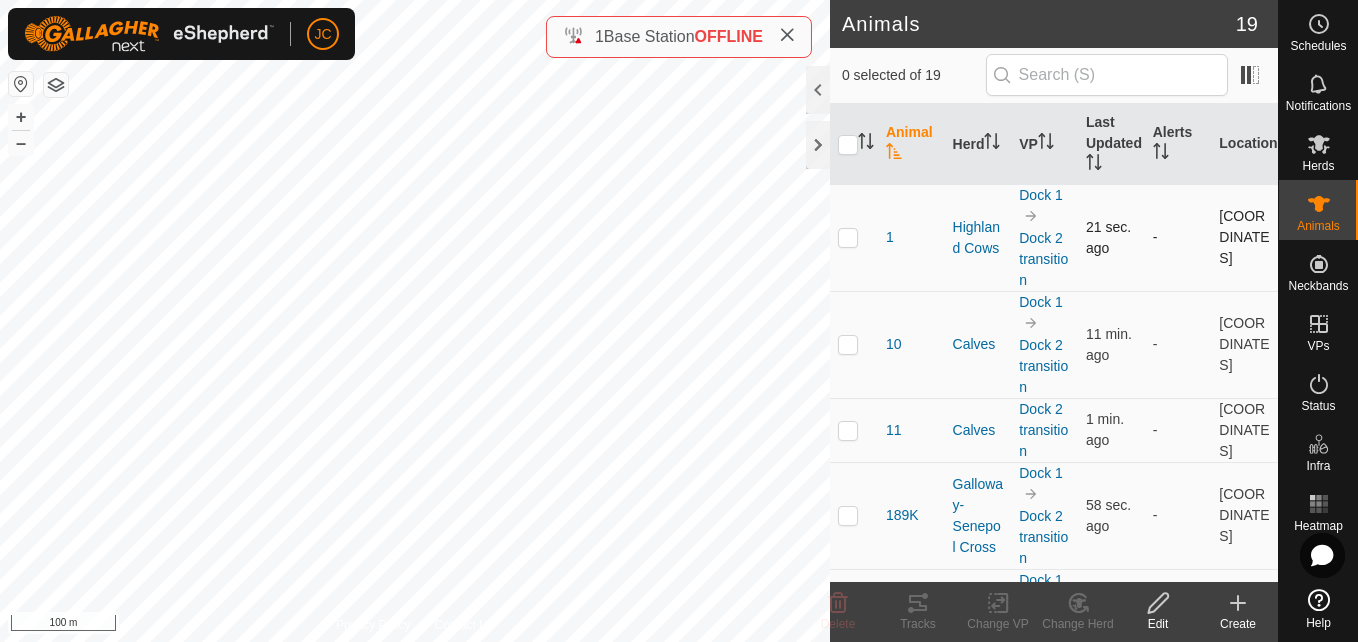 click on "[COORDINATES]" at bounding box center [1244, 237] 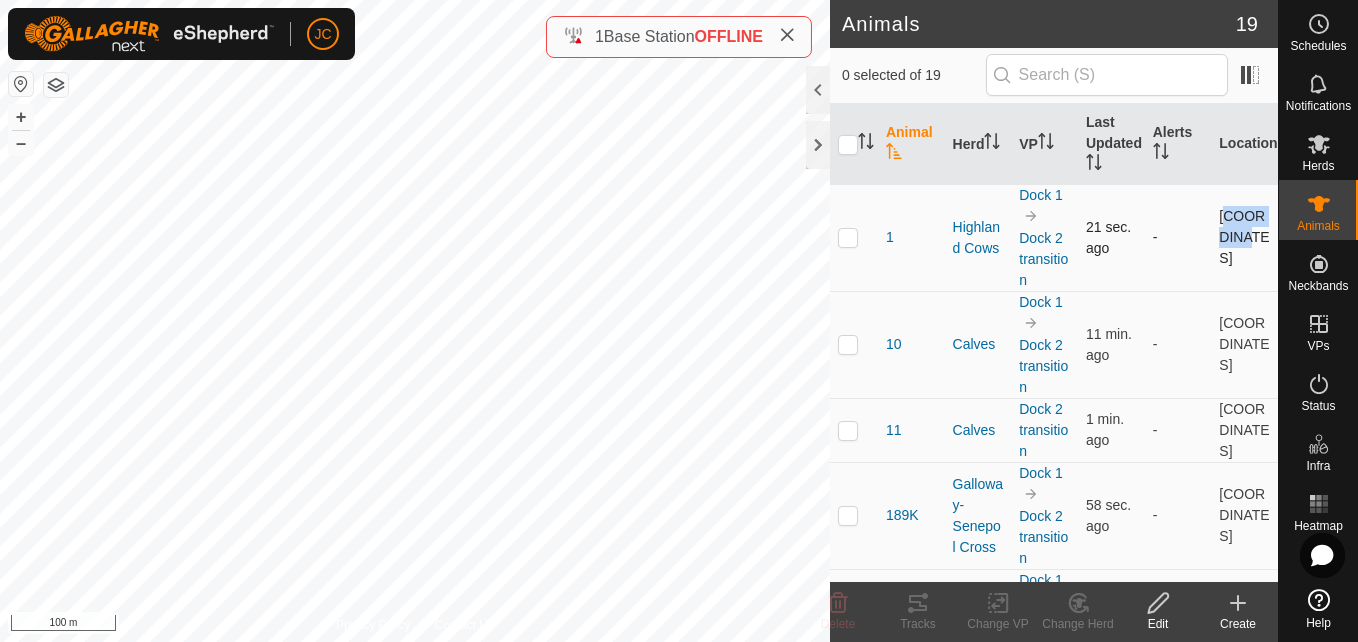 click on "[COORDINATES]" at bounding box center [1244, 237] 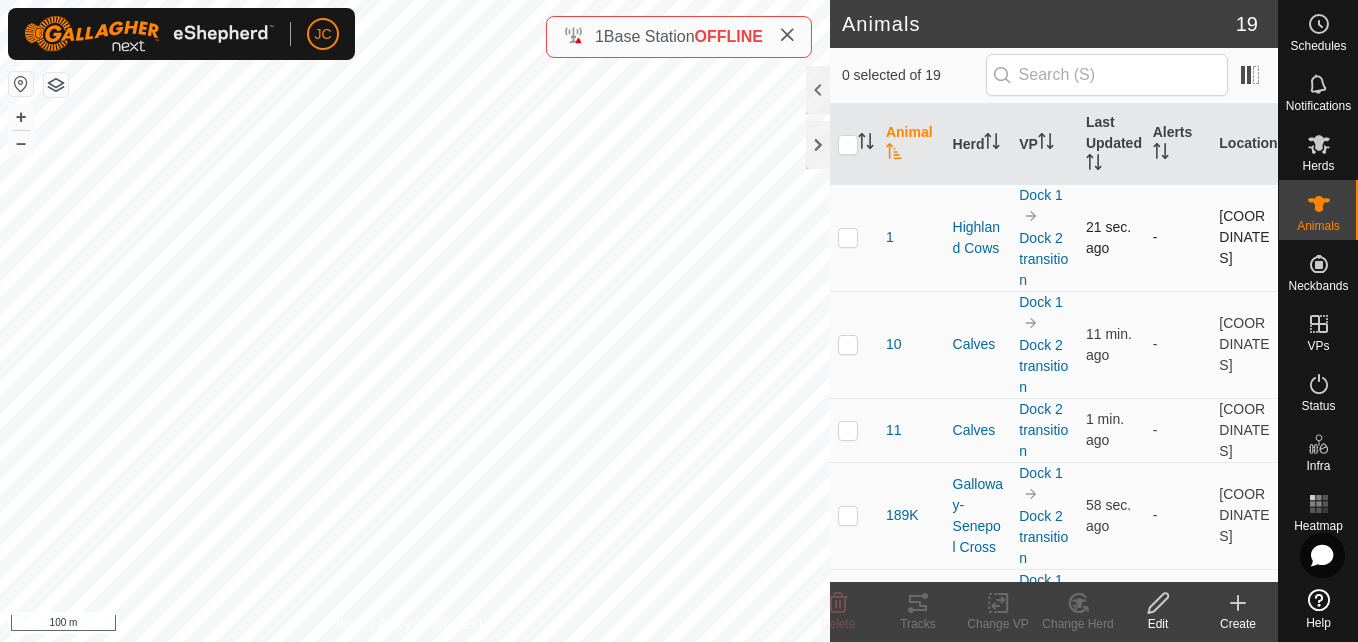 click on "[COORDINATES]" at bounding box center (1244, 237) 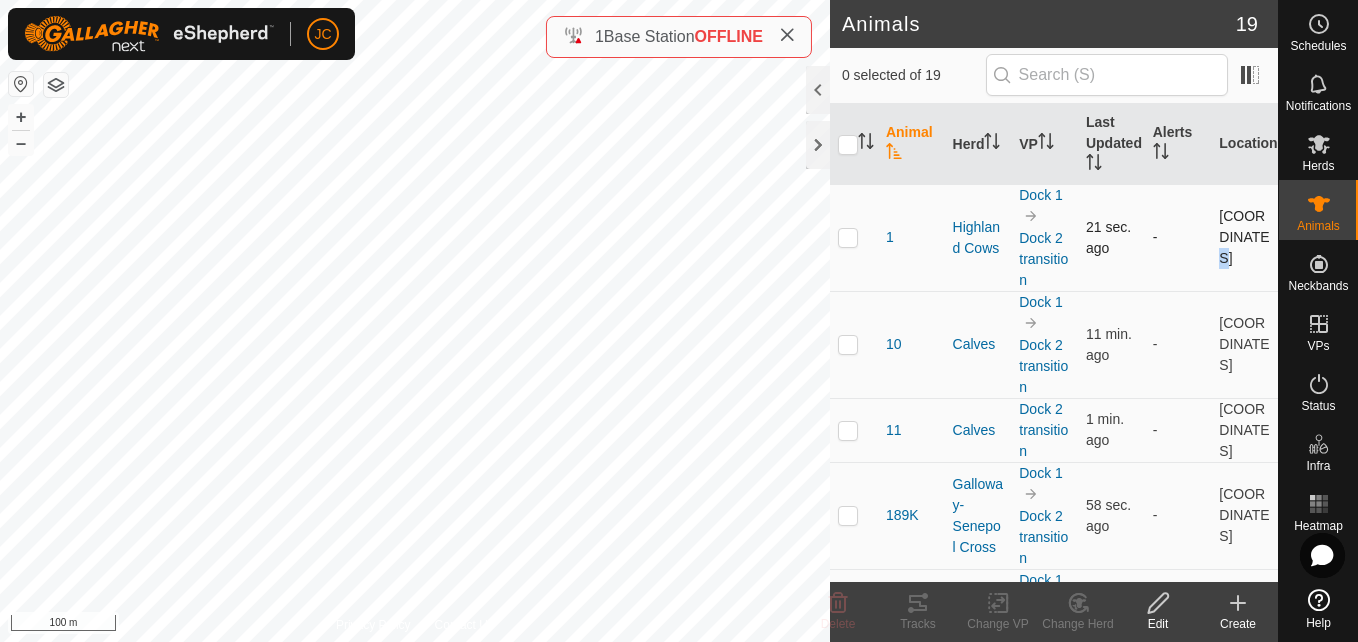 click on "[COORDINATES]" at bounding box center (1244, 237) 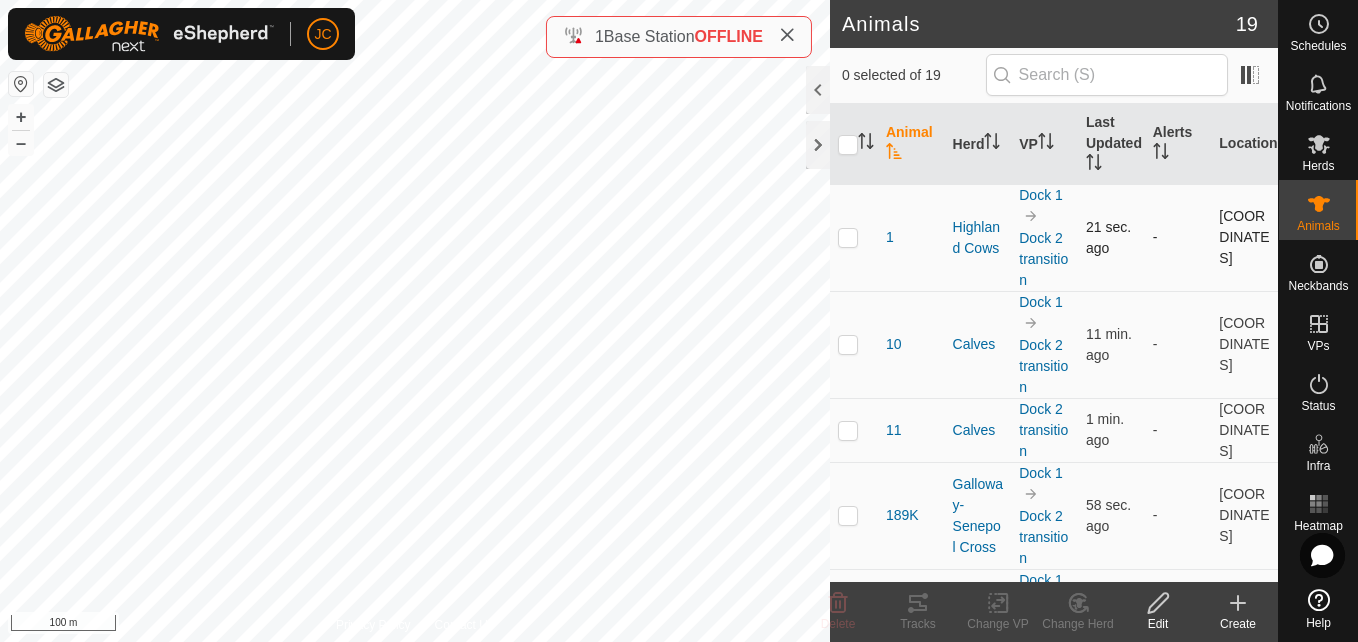 drag, startPoint x: 1201, startPoint y: 251, endPoint x: 1237, endPoint y: 274, distance: 42.72002 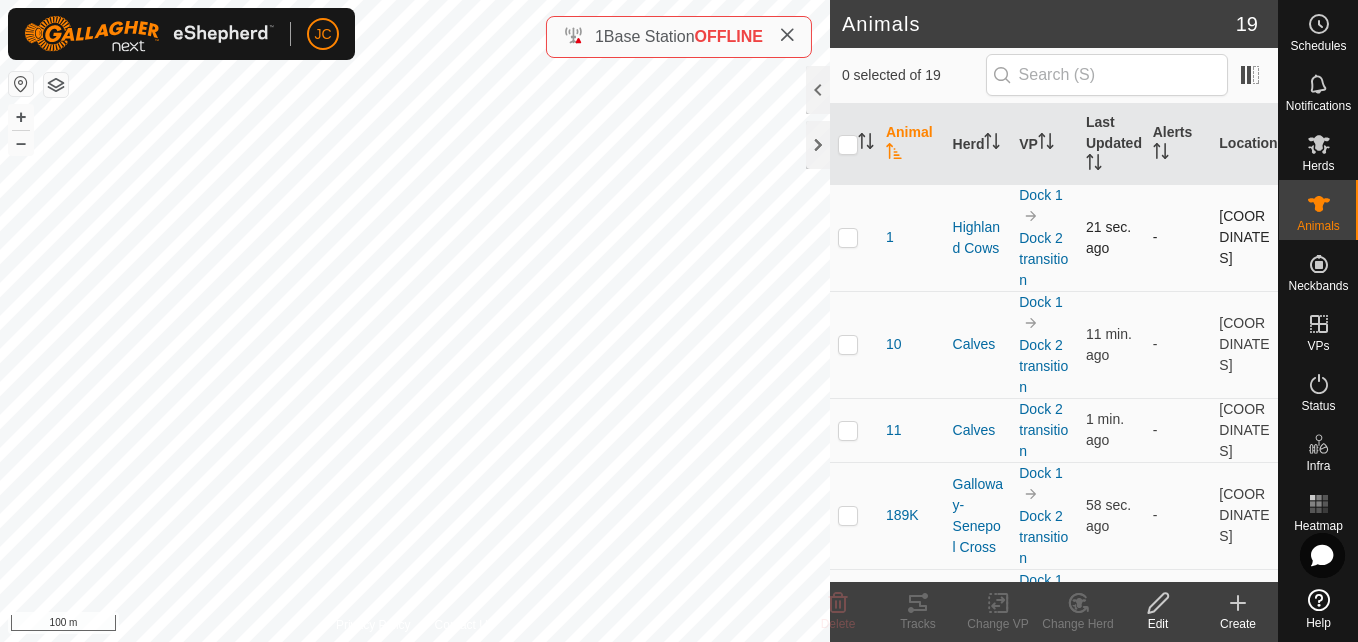 click on "[COORDINATES]" at bounding box center [1244, 237] 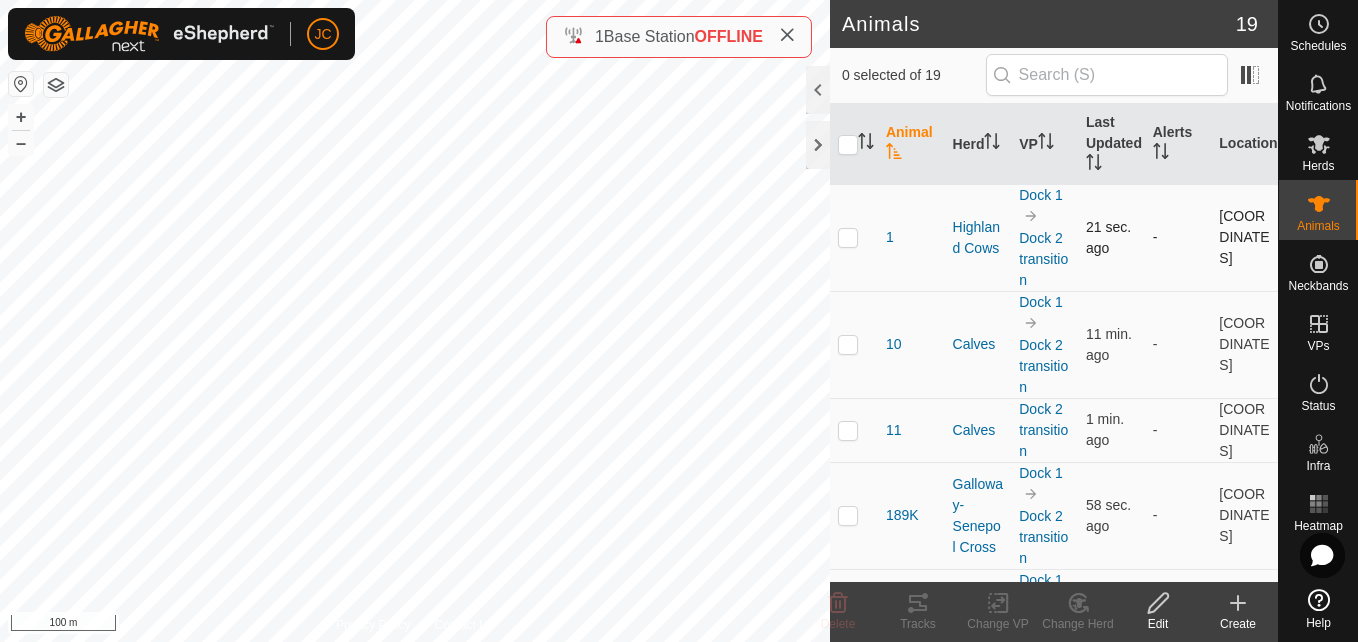 drag, startPoint x: 1235, startPoint y: 272, endPoint x: 1205, endPoint y: 250, distance: 37.202152 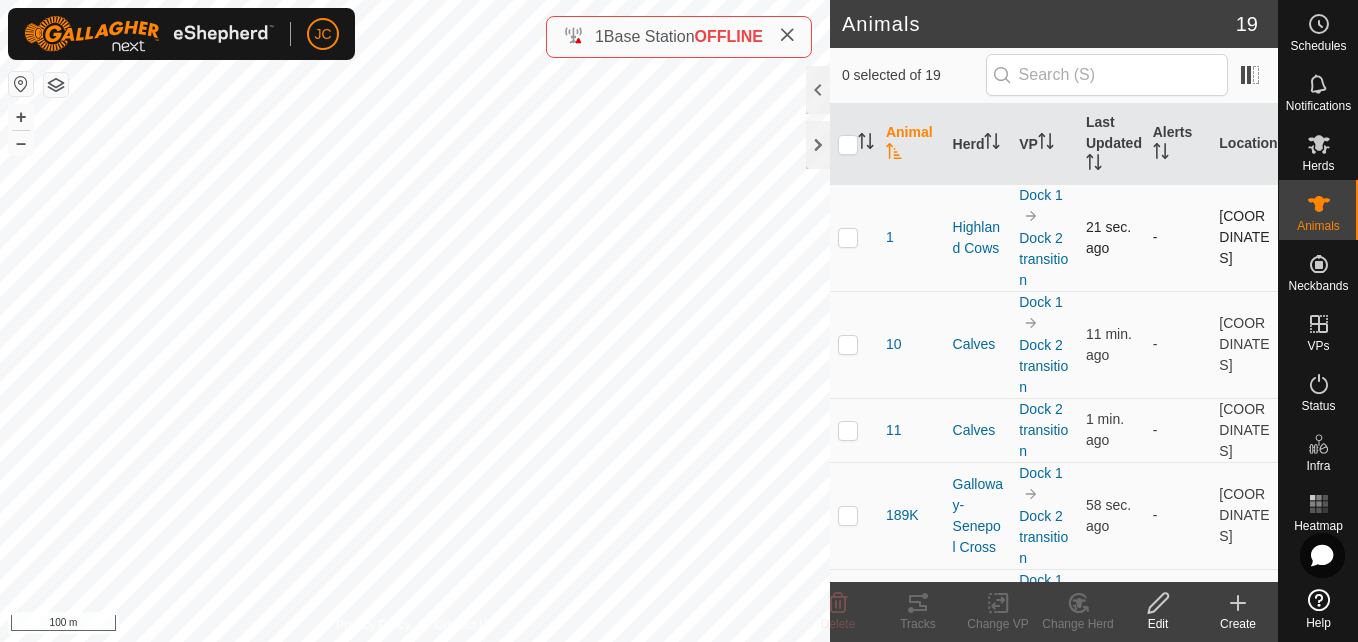click on "[COORDINATES]" at bounding box center (1244, 237) 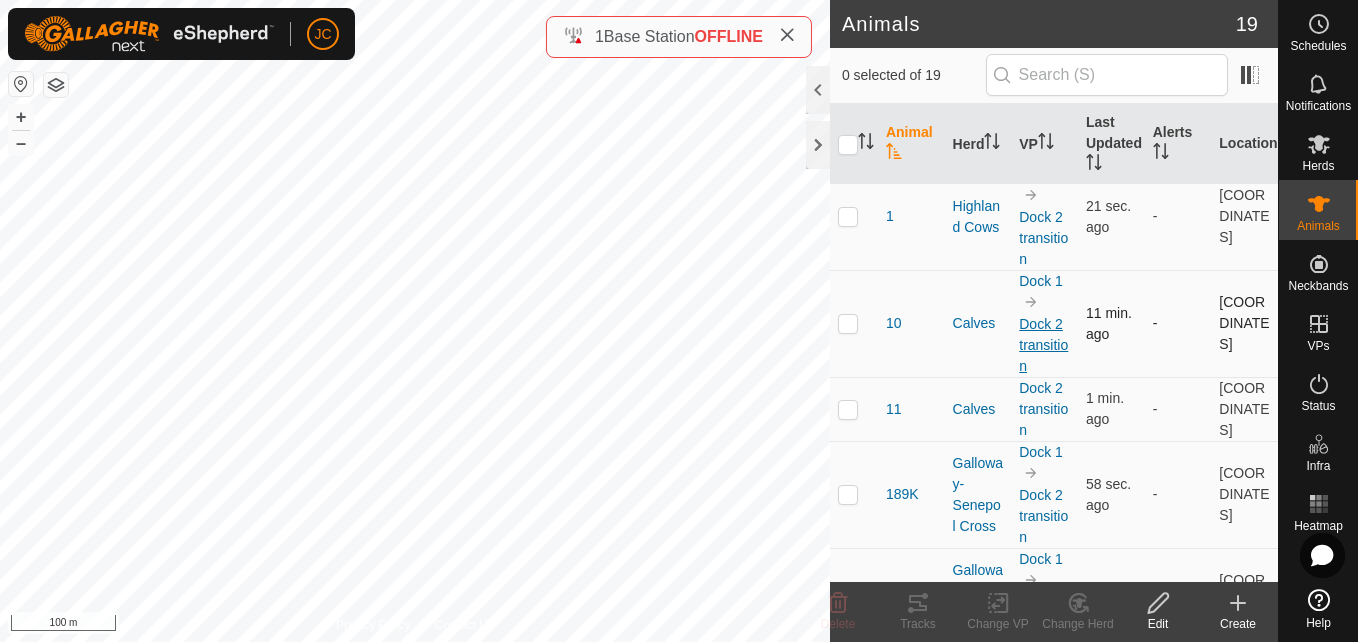 scroll, scrollTop: 0, scrollLeft: 0, axis: both 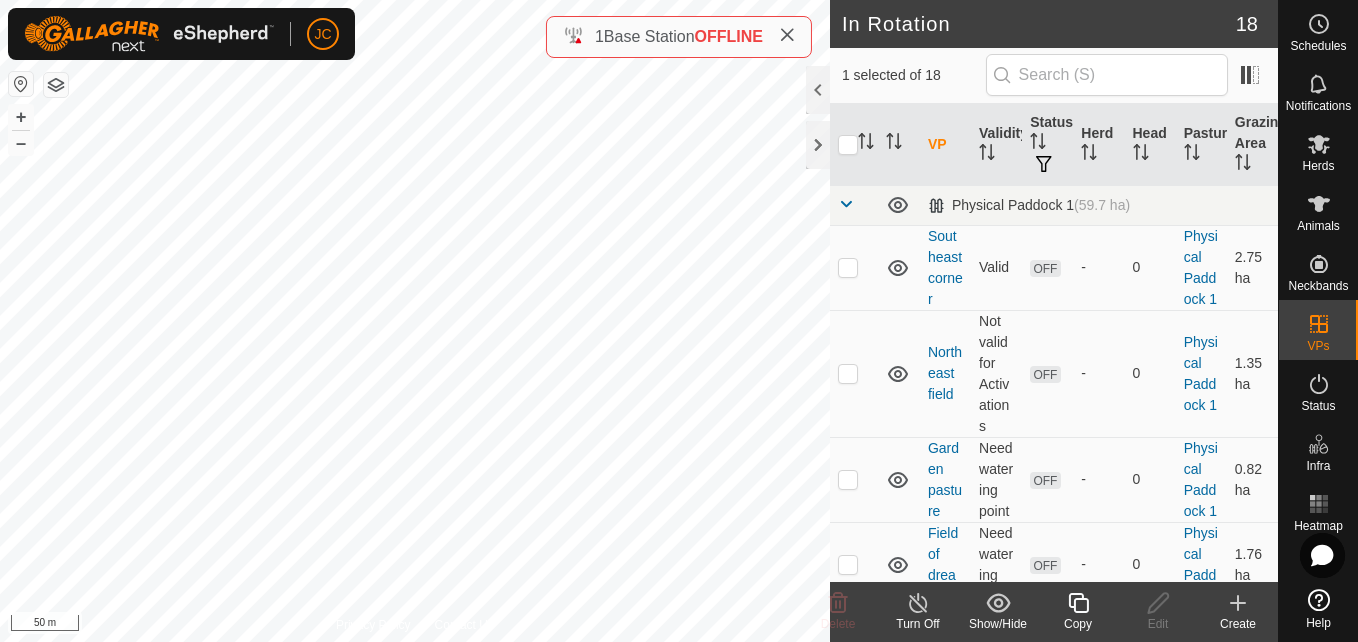 checkbox on "true" 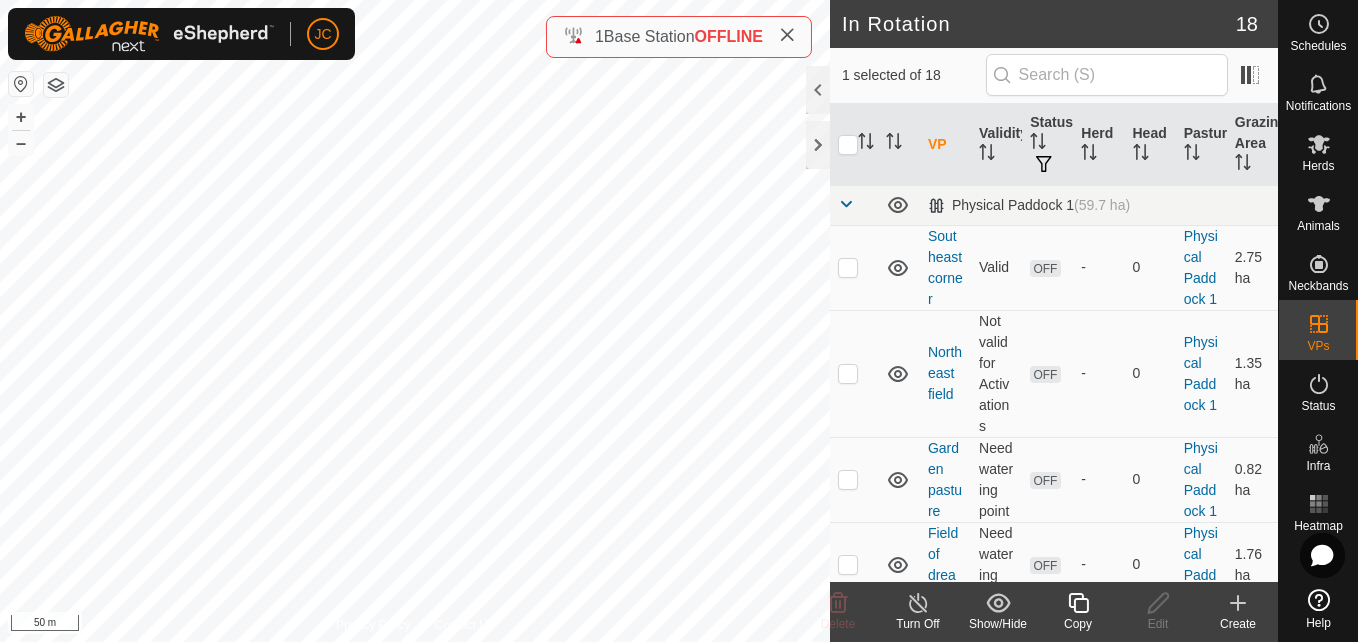 checkbox on "false" 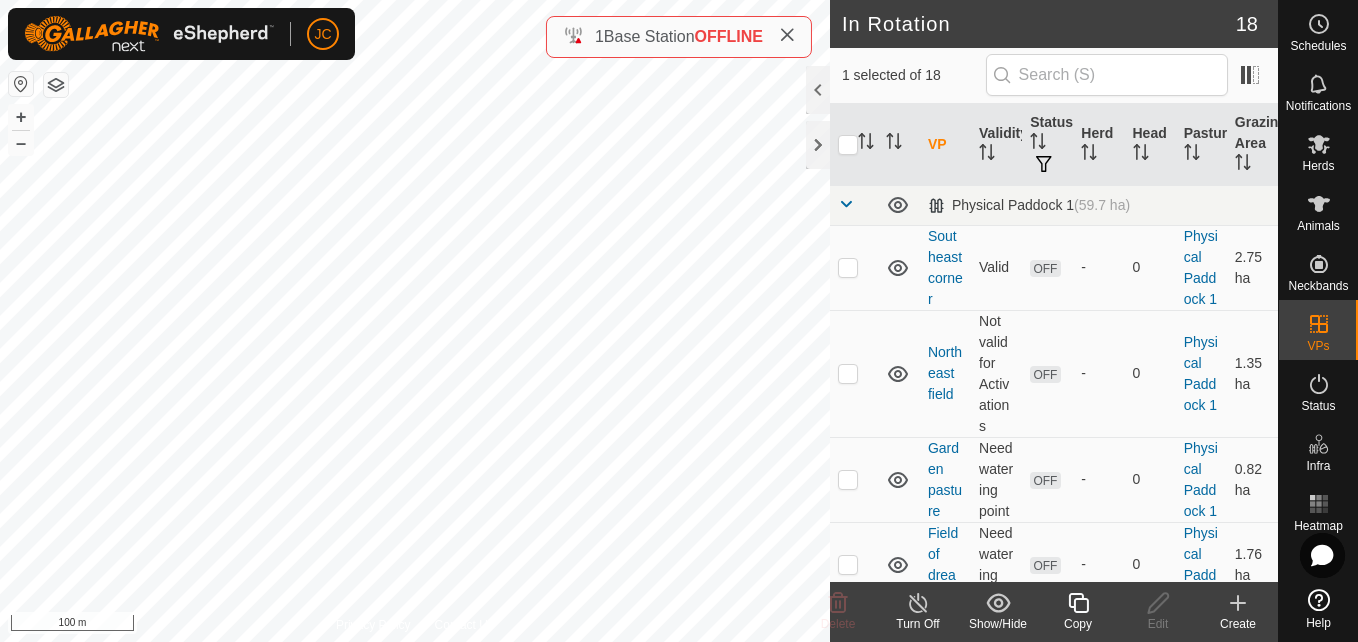 checkbox on "false" 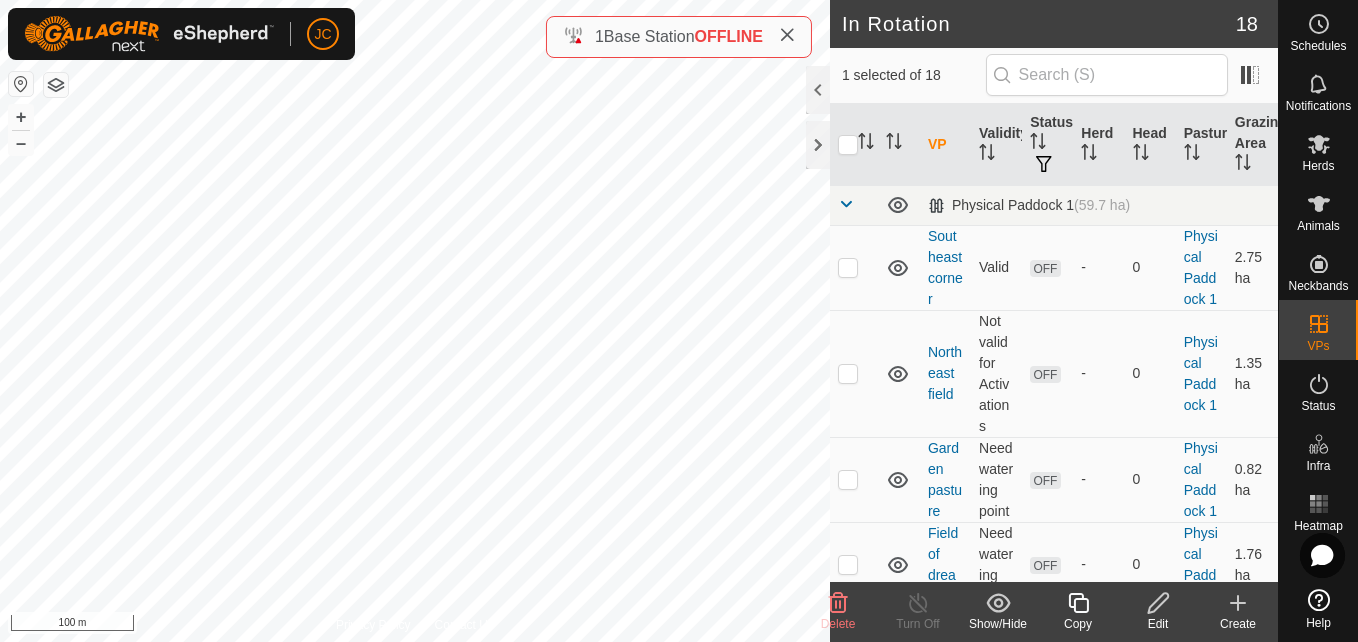 checkbox on "false" 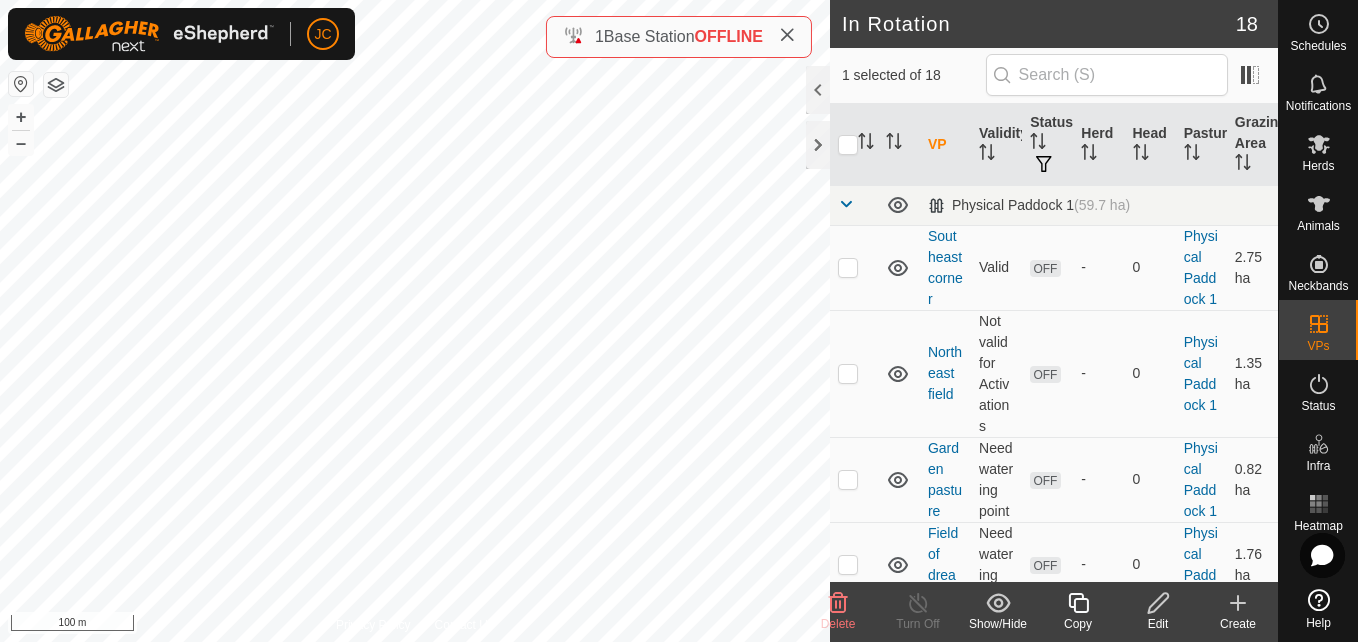 checkbox on "true" 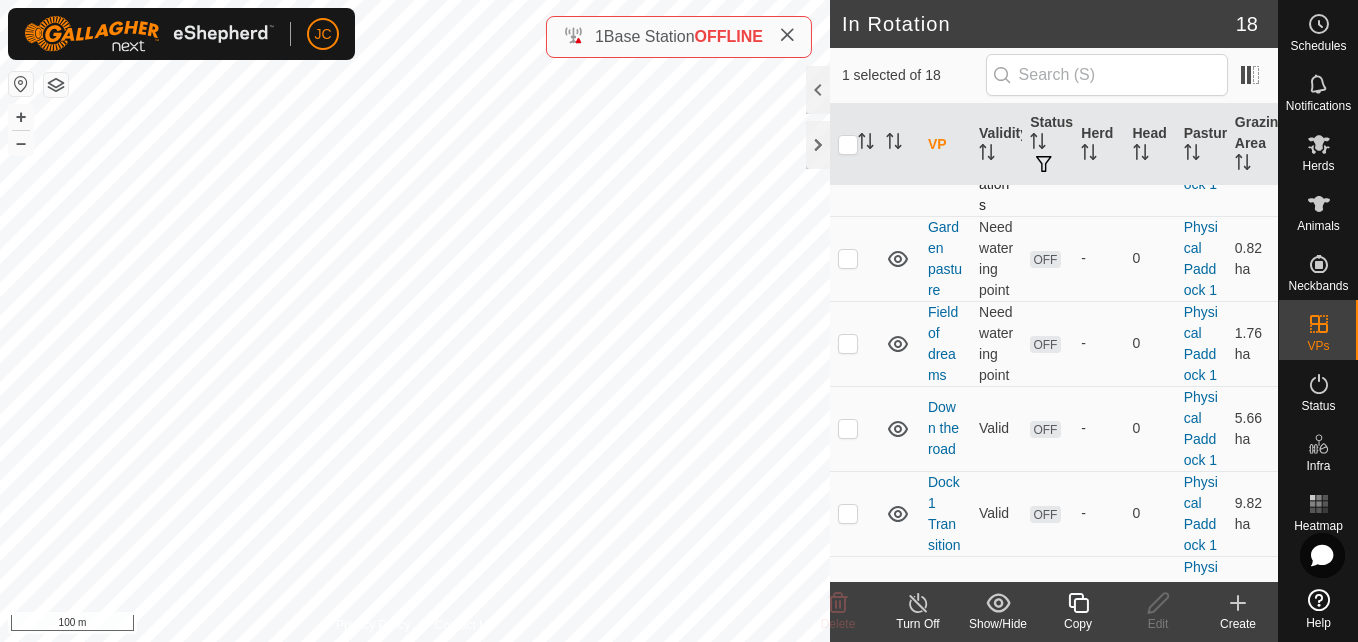 scroll, scrollTop: 222, scrollLeft: 0, axis: vertical 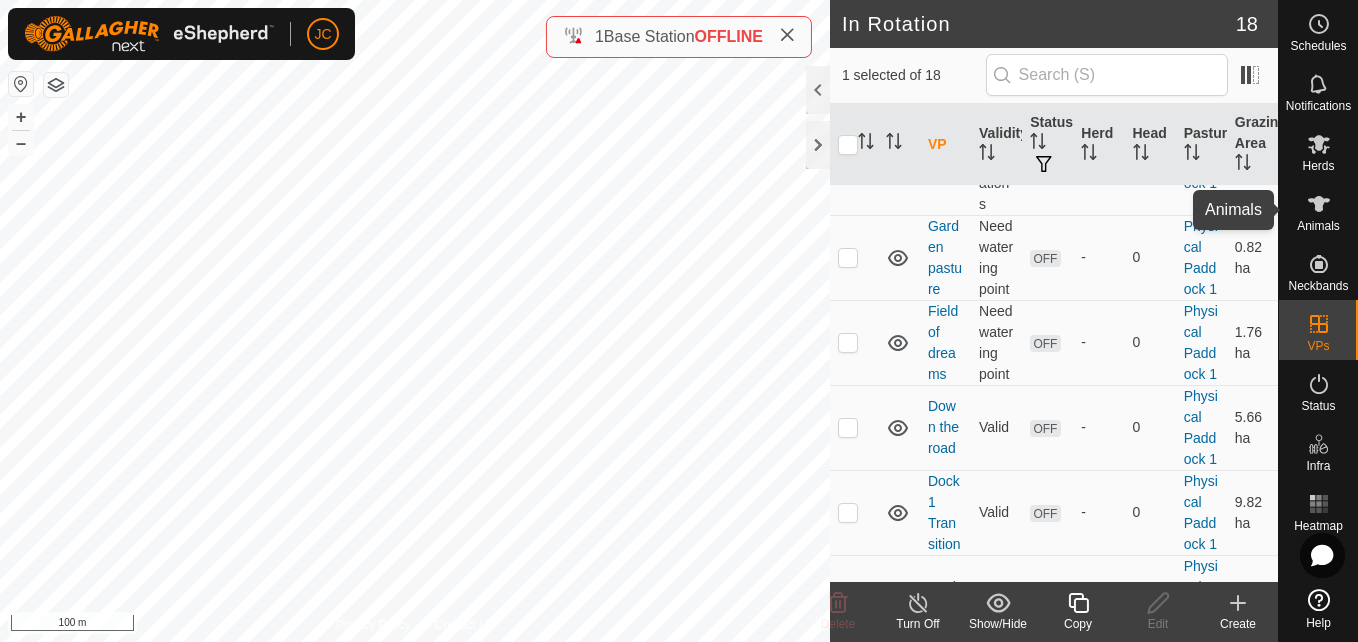 click 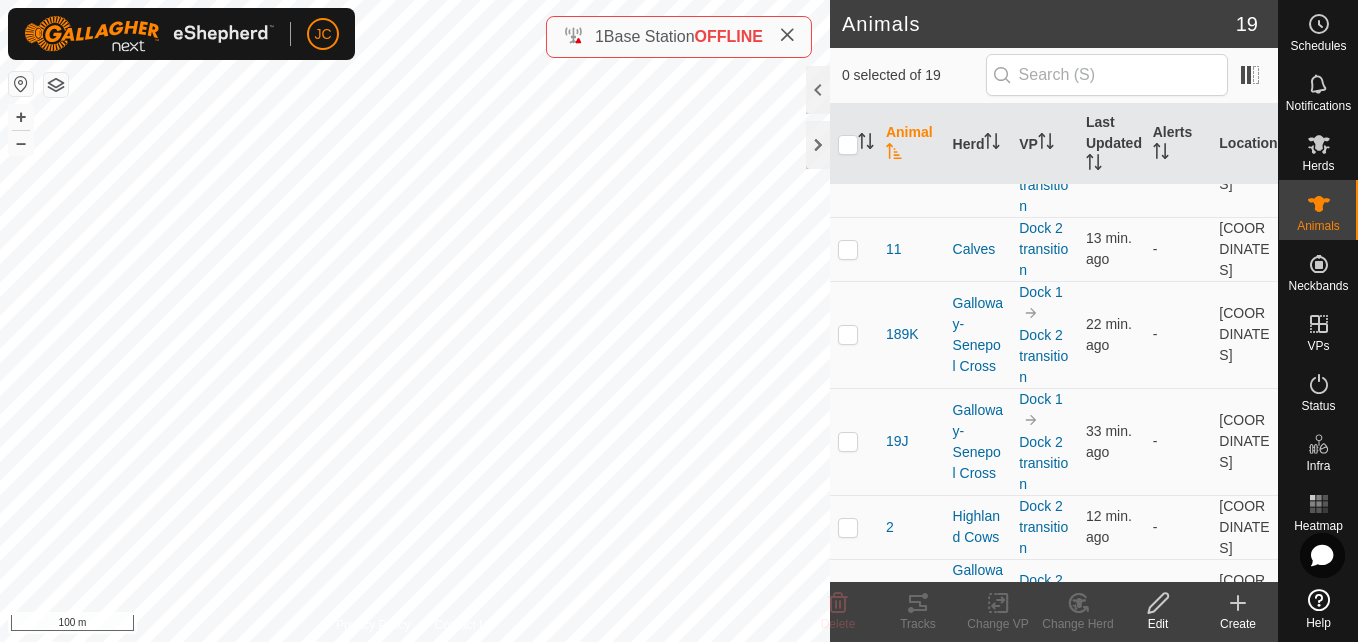 scroll, scrollTop: 0, scrollLeft: 0, axis: both 